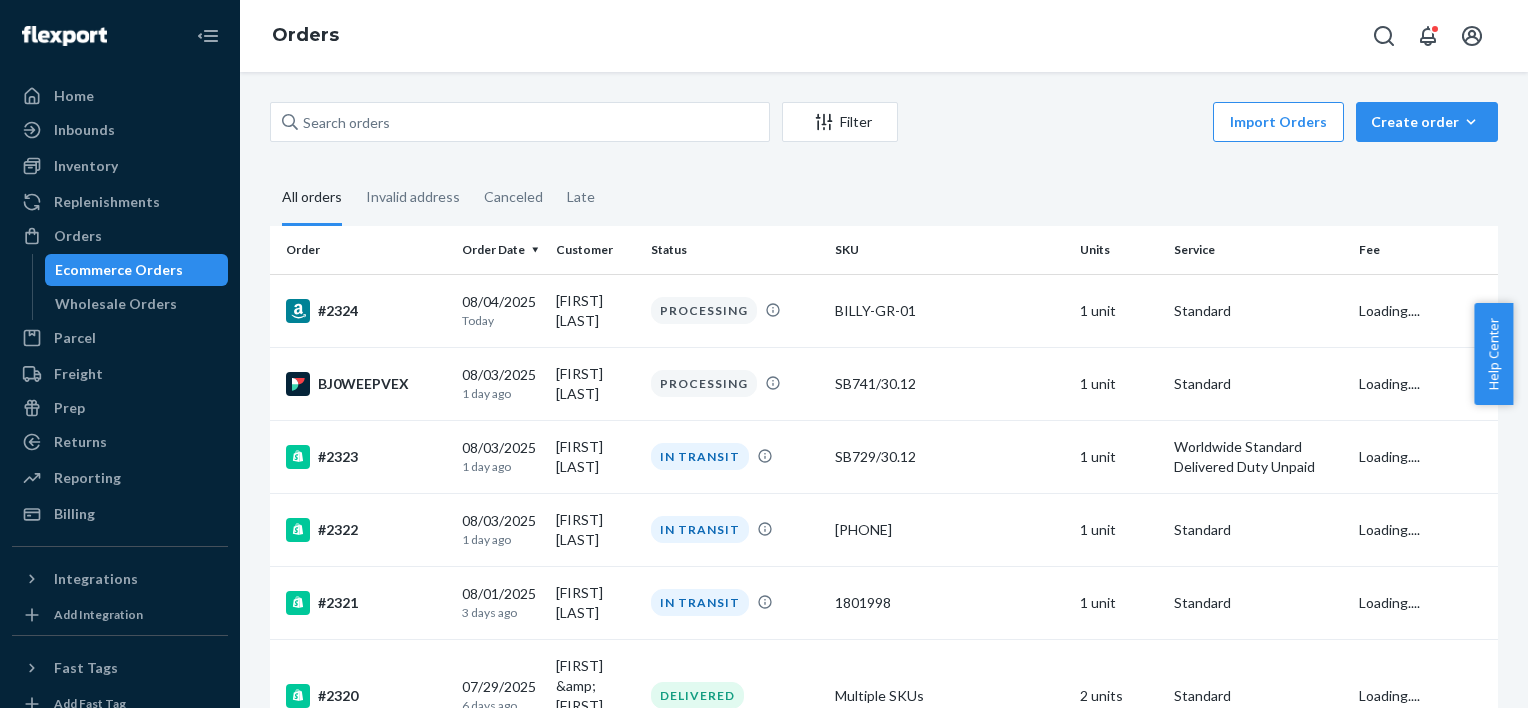 scroll, scrollTop: 0, scrollLeft: 0, axis: both 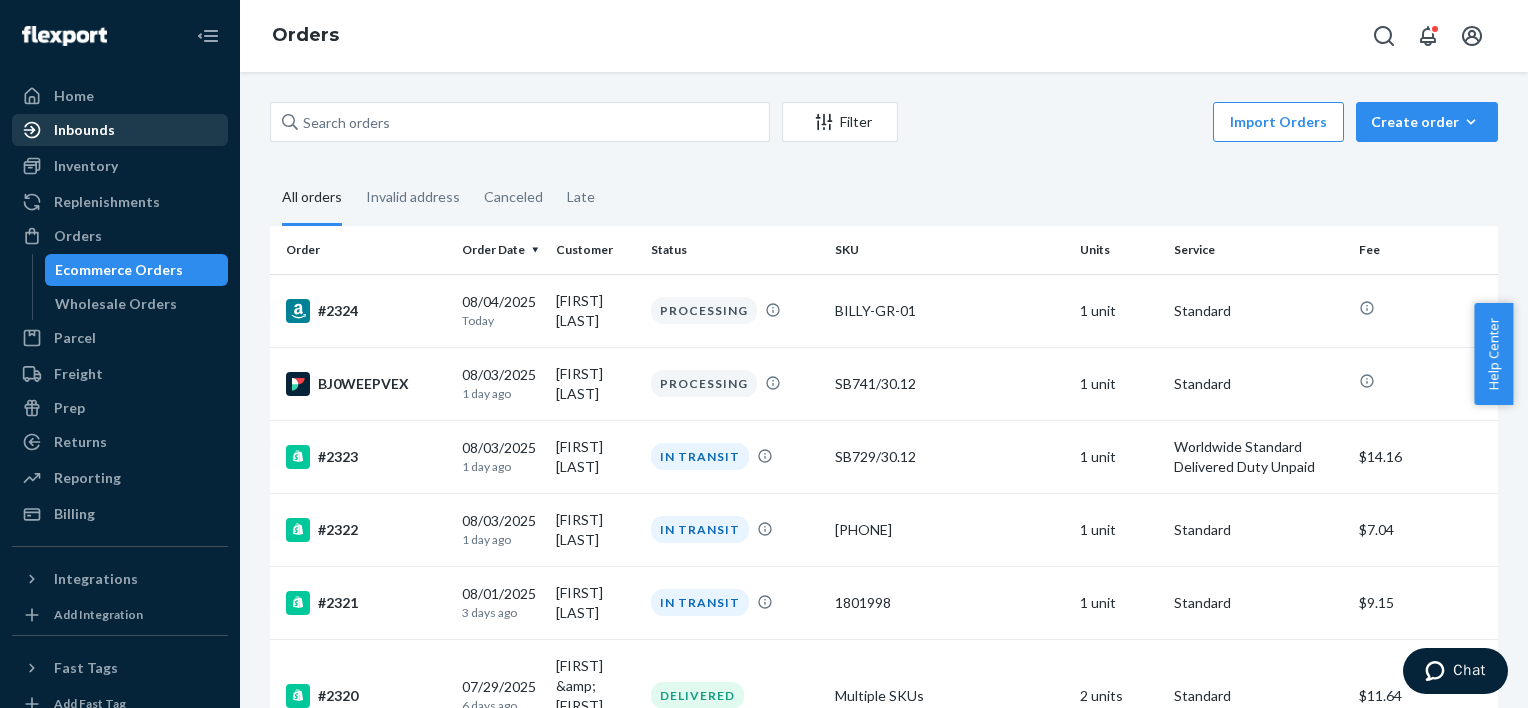 click on "Inbounds" at bounding box center [120, 130] 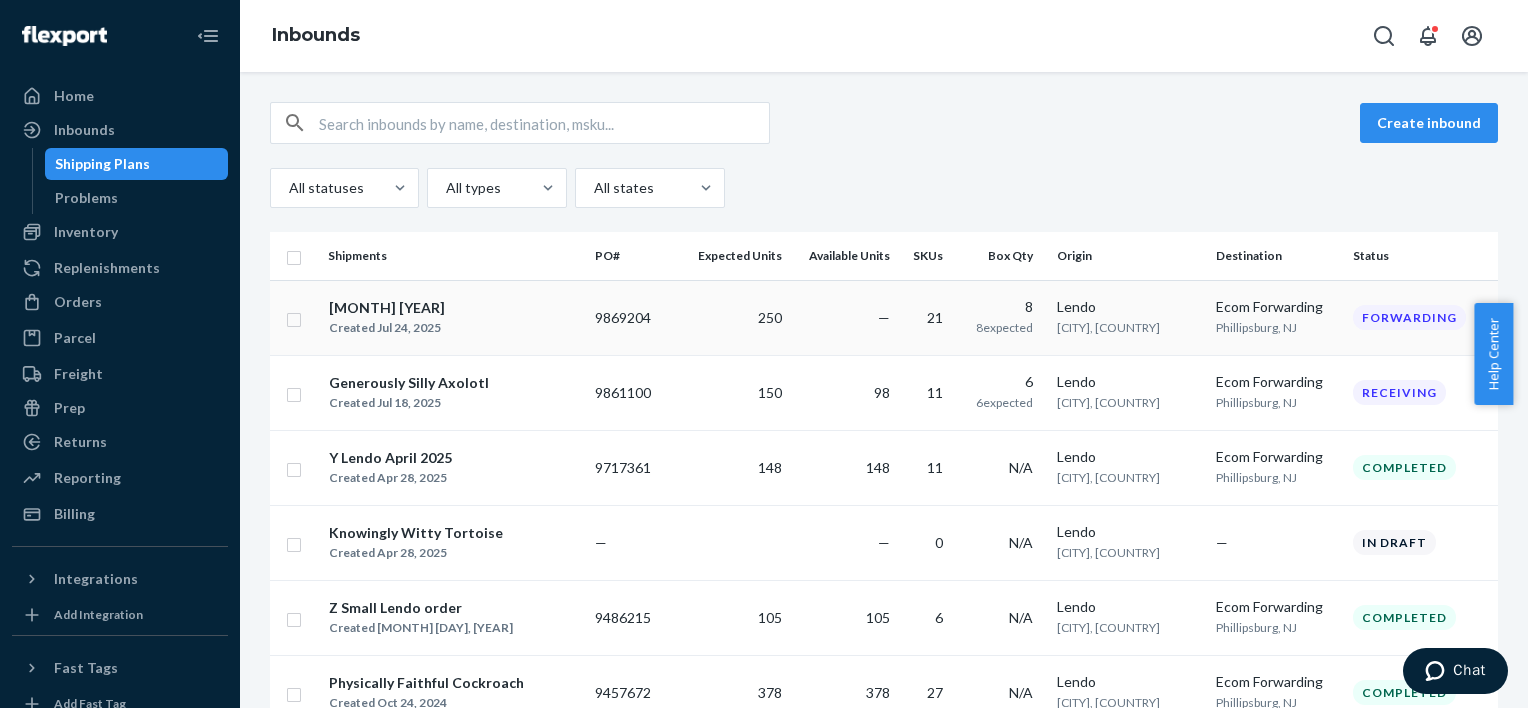 click on "[MONTH] [YEAR] Created [DATE]" at bounding box center [453, 318] 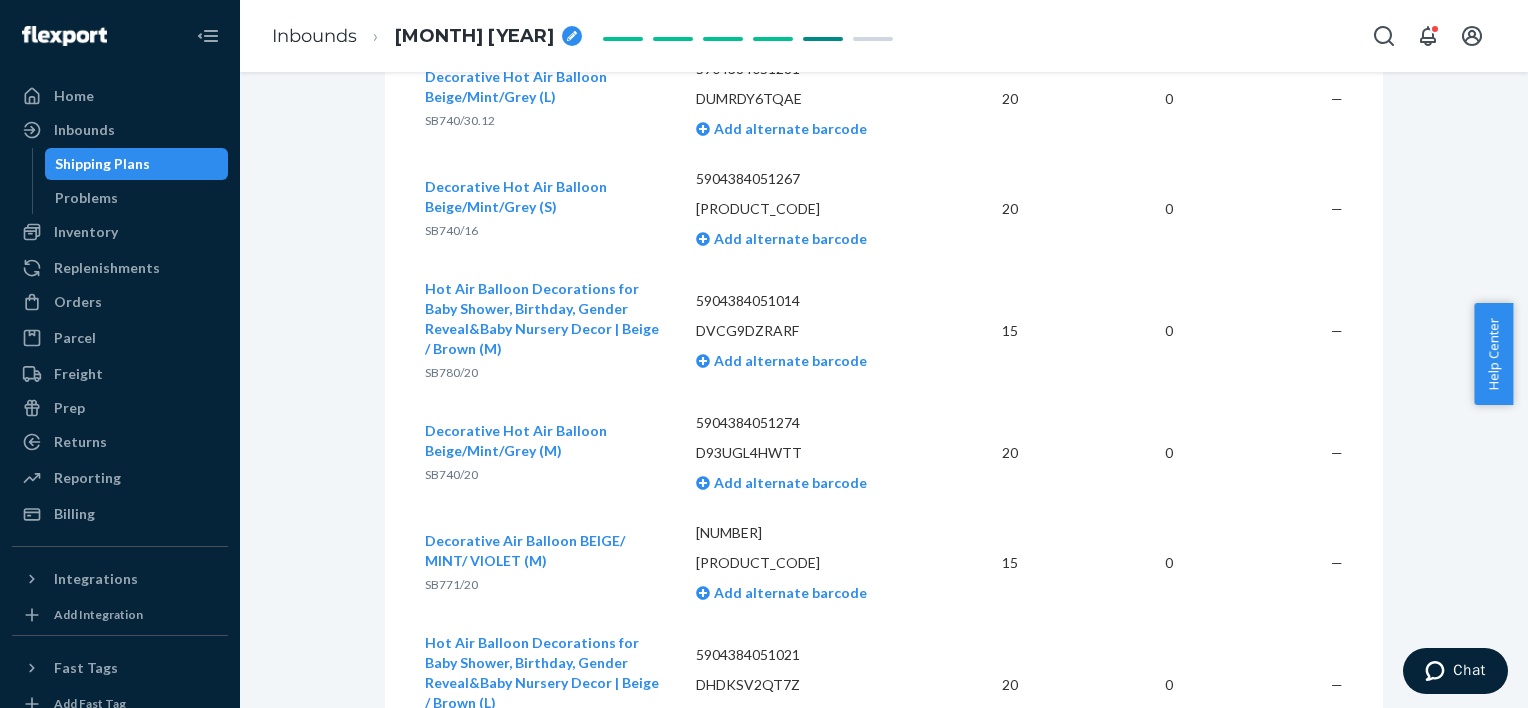 scroll, scrollTop: 0, scrollLeft: 0, axis: both 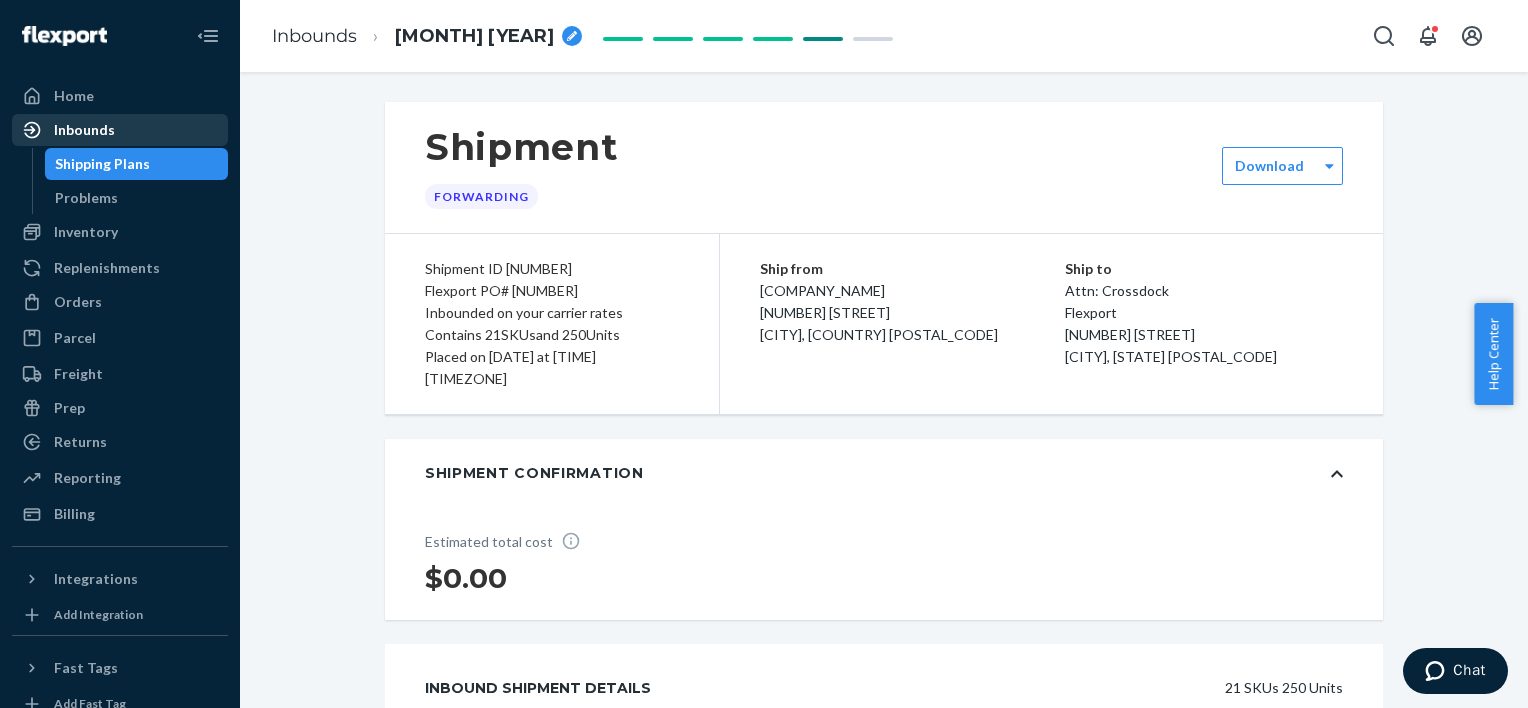 click on "Inbounds" at bounding box center (120, 130) 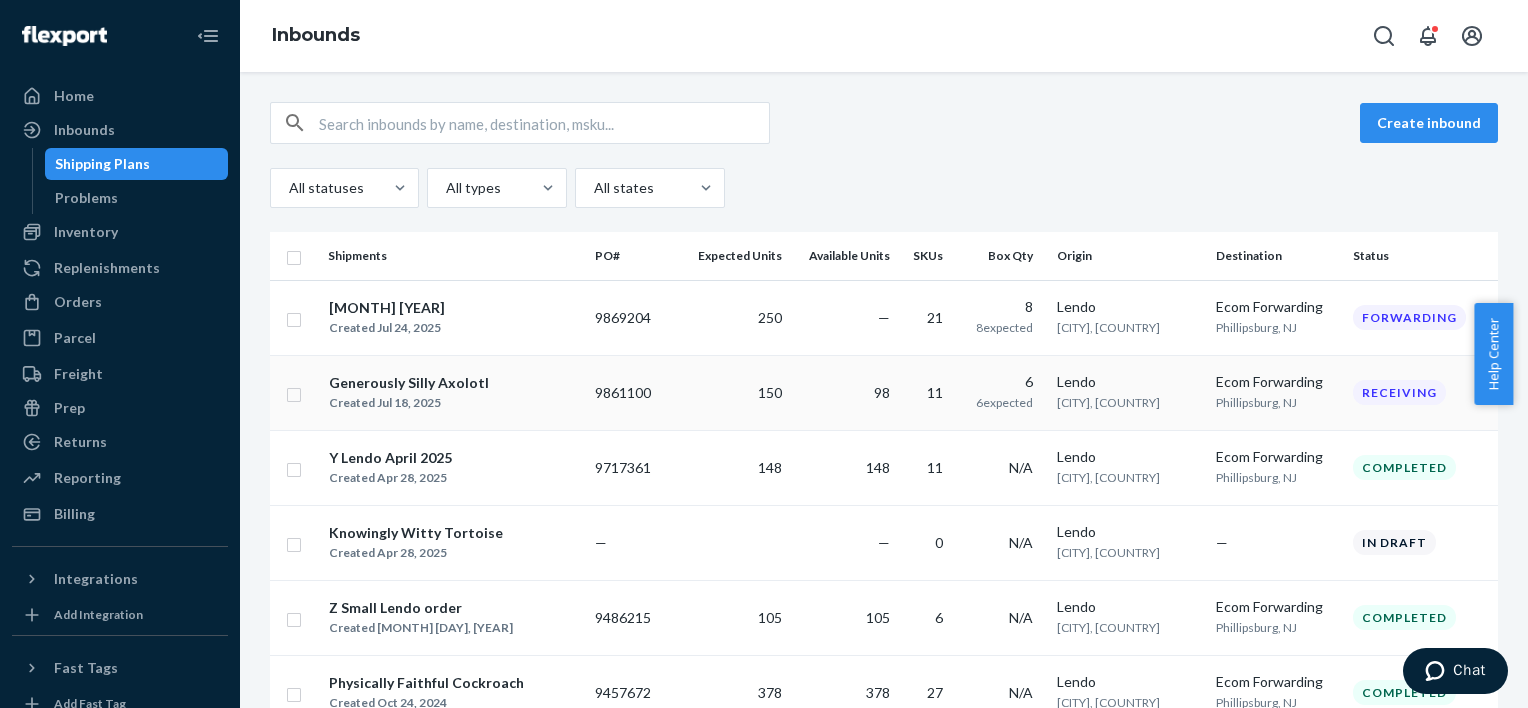 click on "Created Jul 18, 2025" at bounding box center (409, 403) 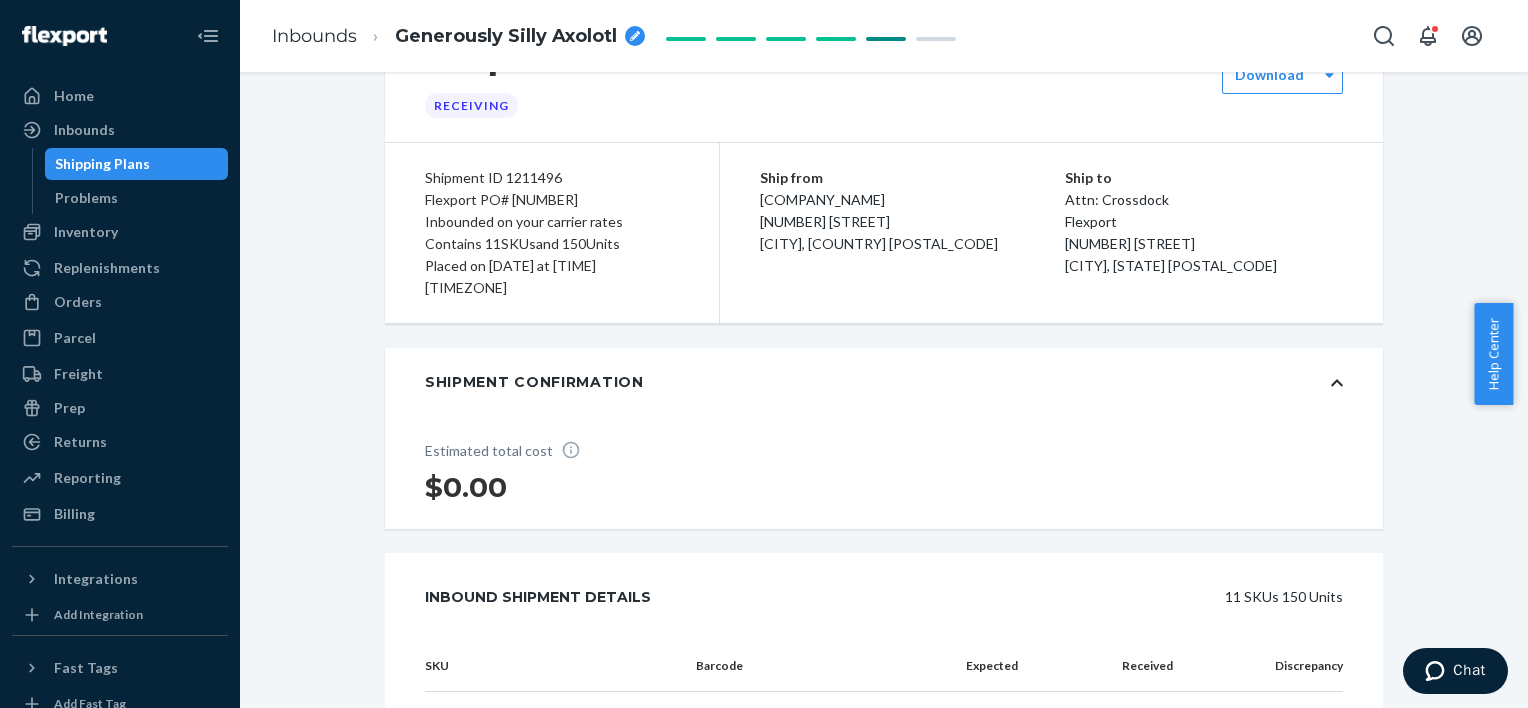 scroll, scrollTop: 0, scrollLeft: 0, axis: both 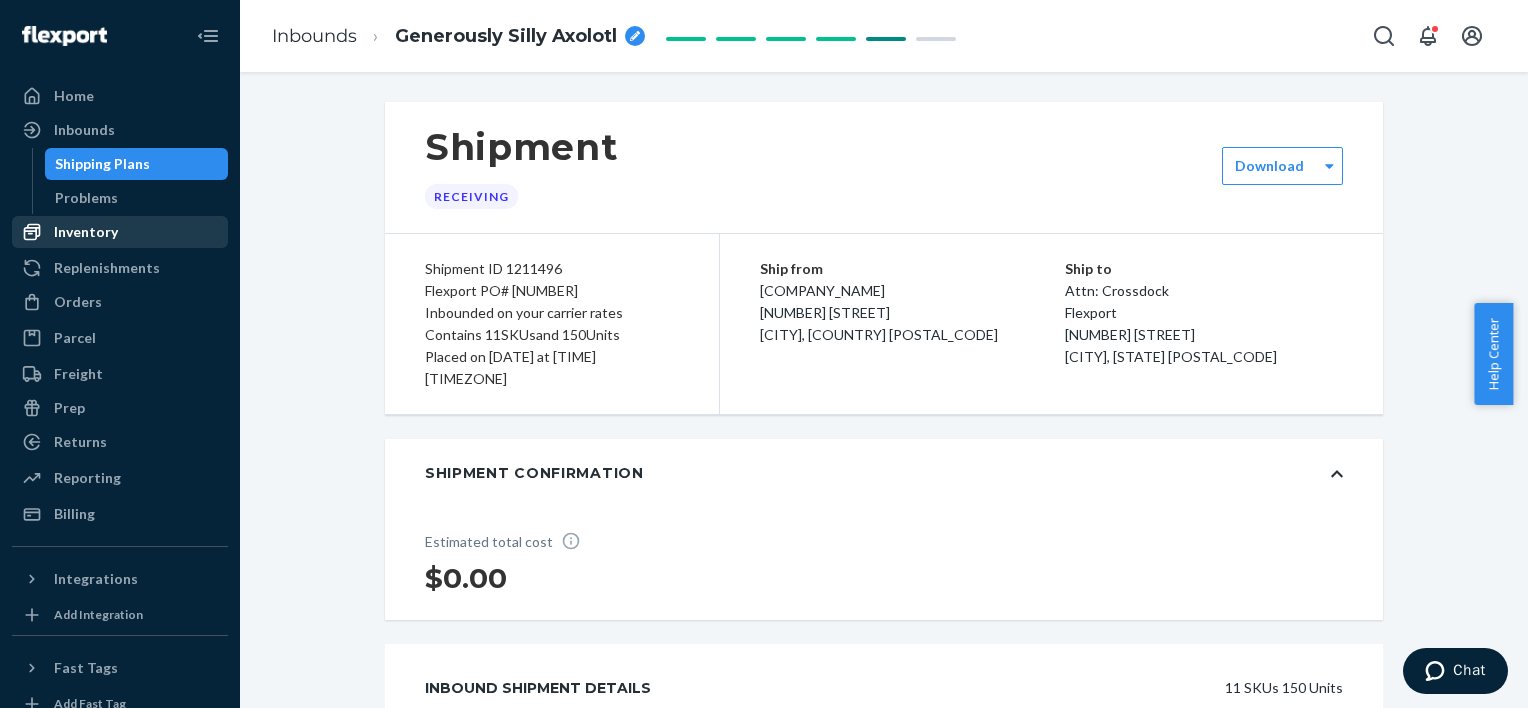 click on "Inventory" at bounding box center (120, 232) 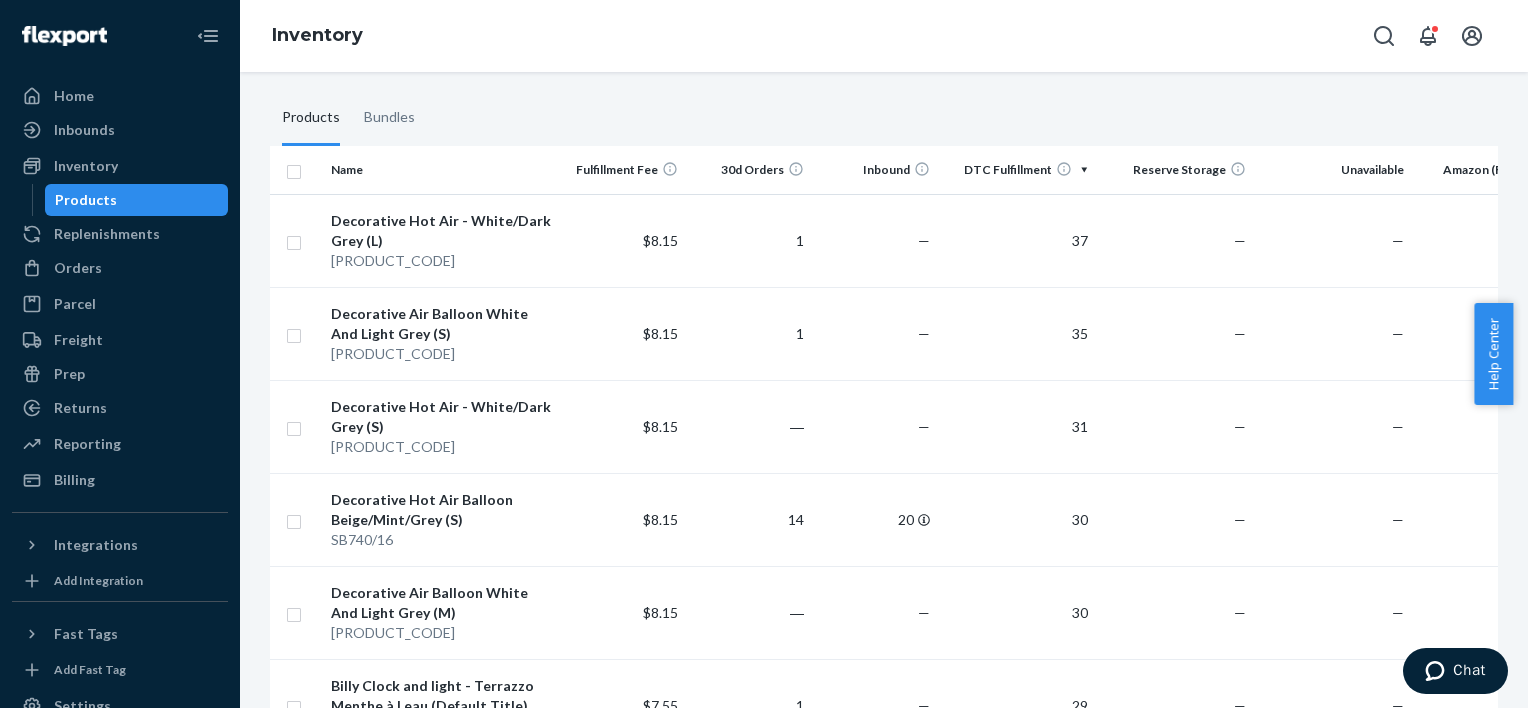 scroll, scrollTop: 0, scrollLeft: 0, axis: both 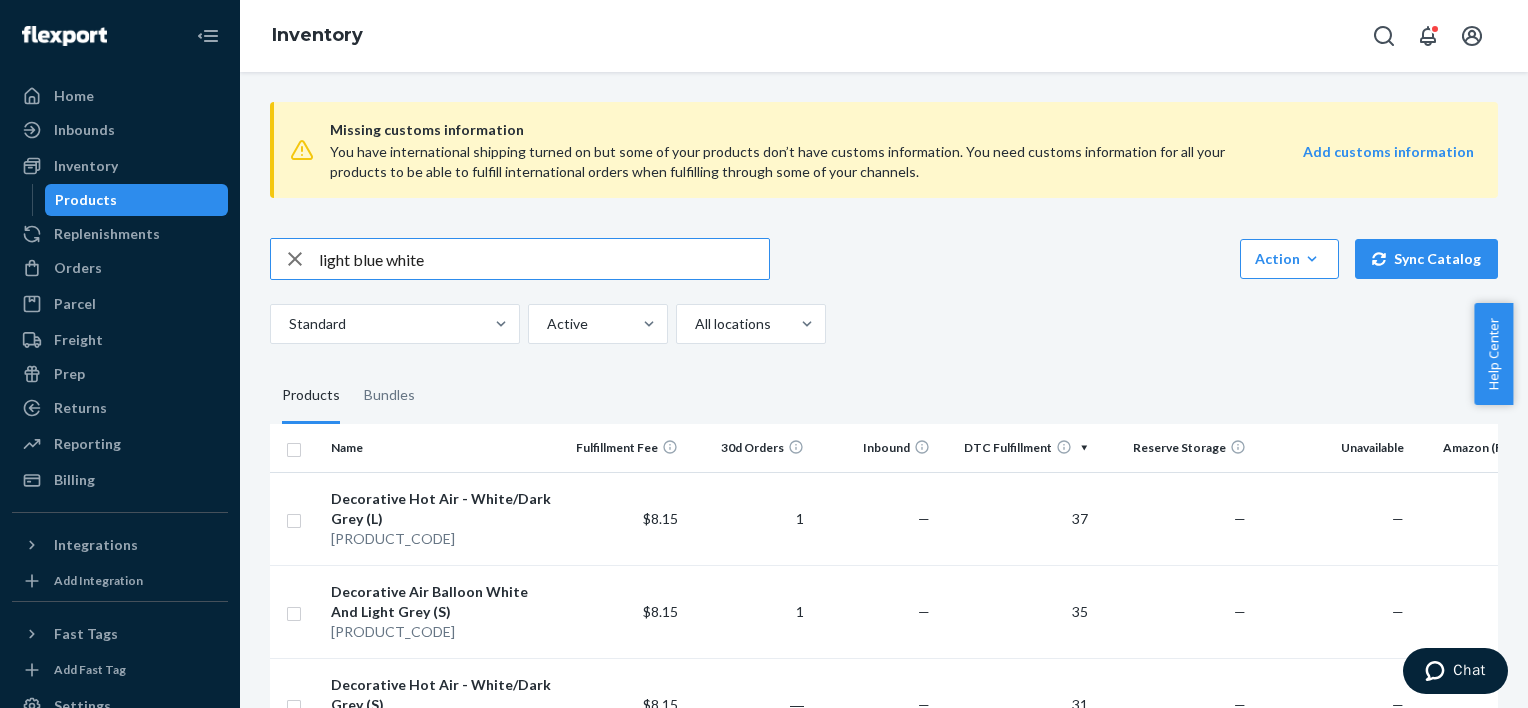 drag, startPoint x: 441, startPoint y: 260, endPoint x: 312, endPoint y: 263, distance: 129.03488 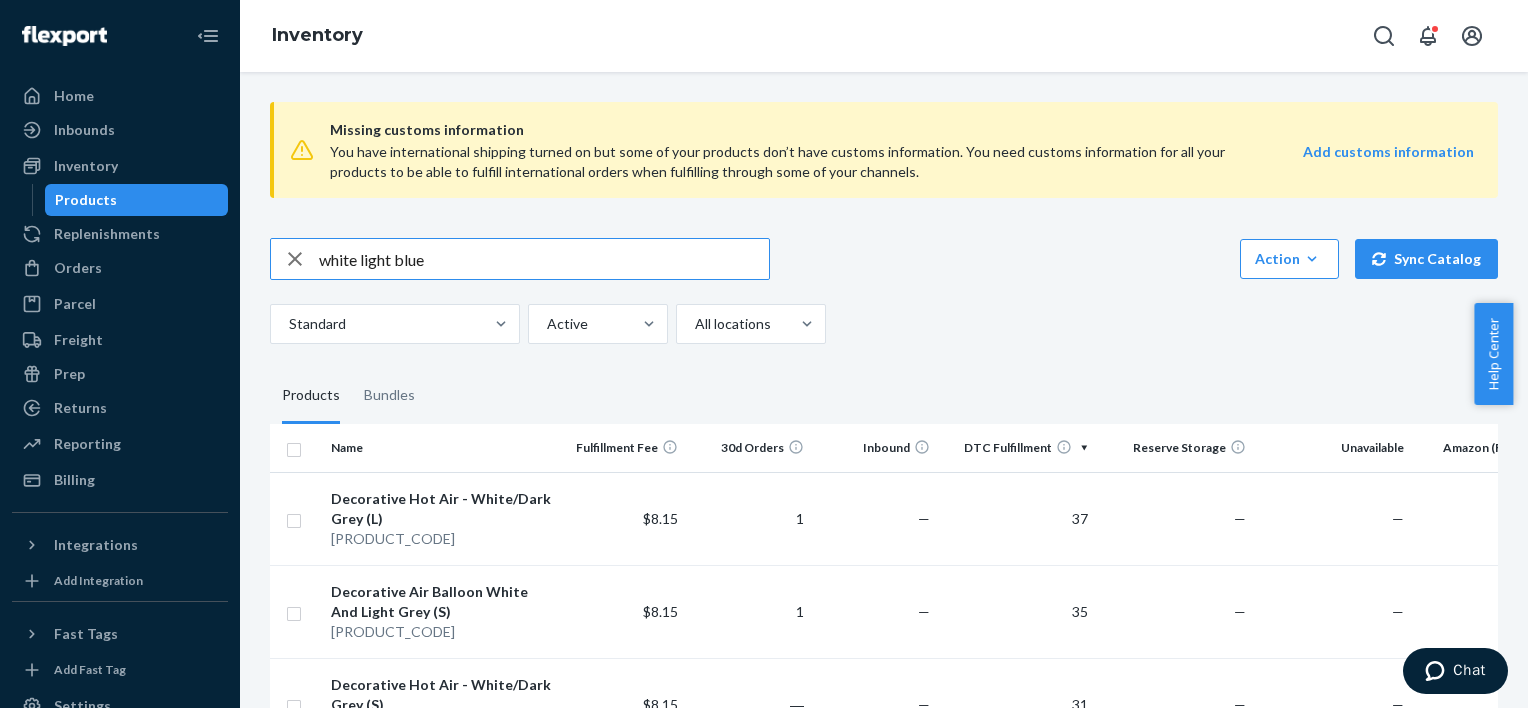 type on "white light blue" 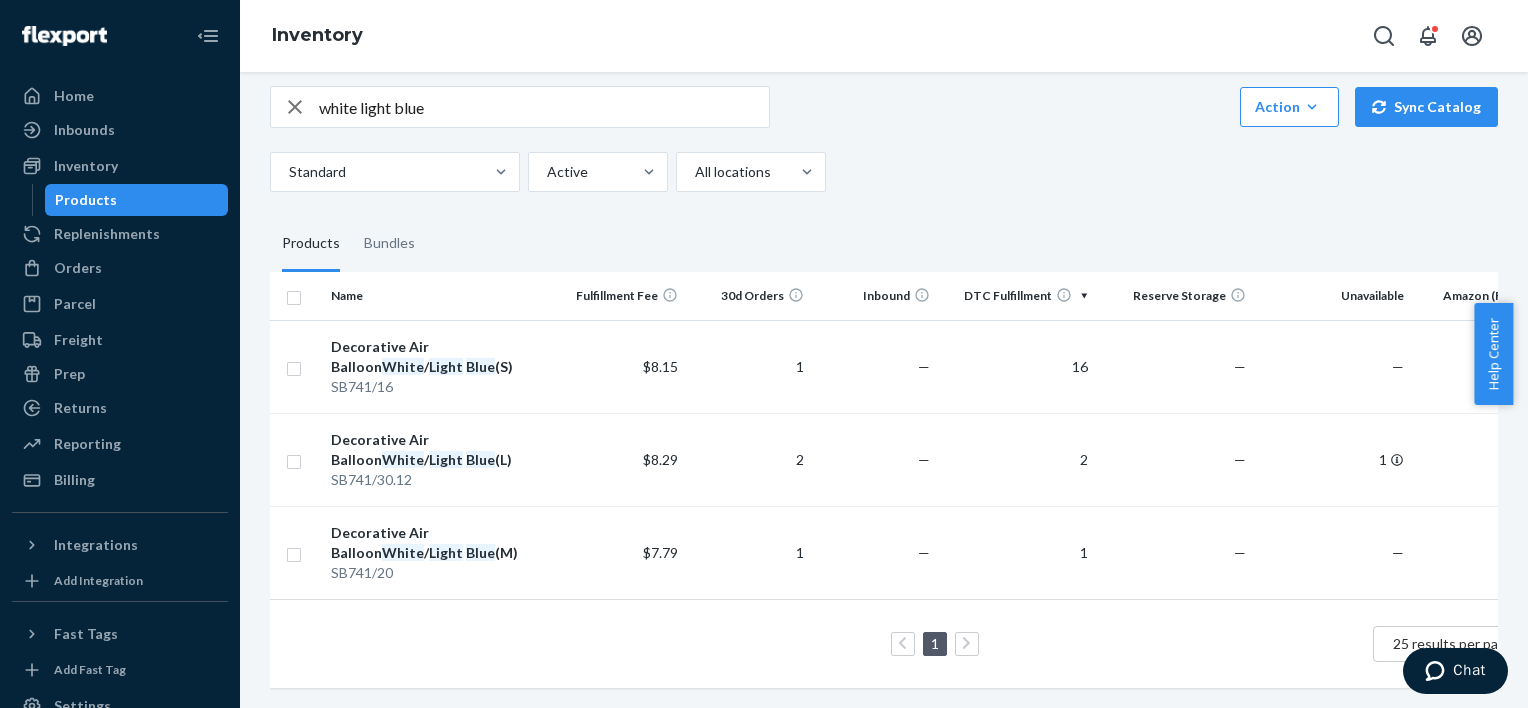 scroll, scrollTop: 165, scrollLeft: 0, axis: vertical 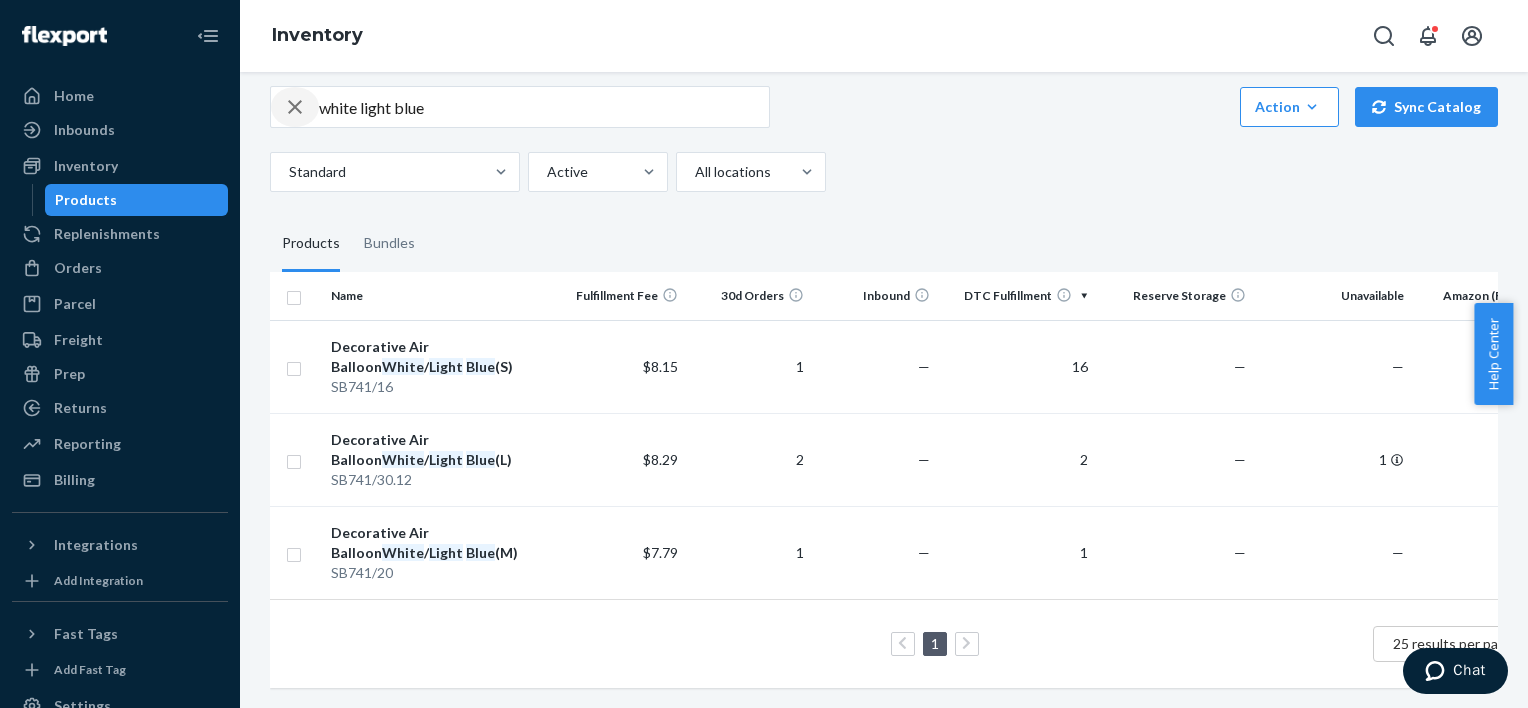 click 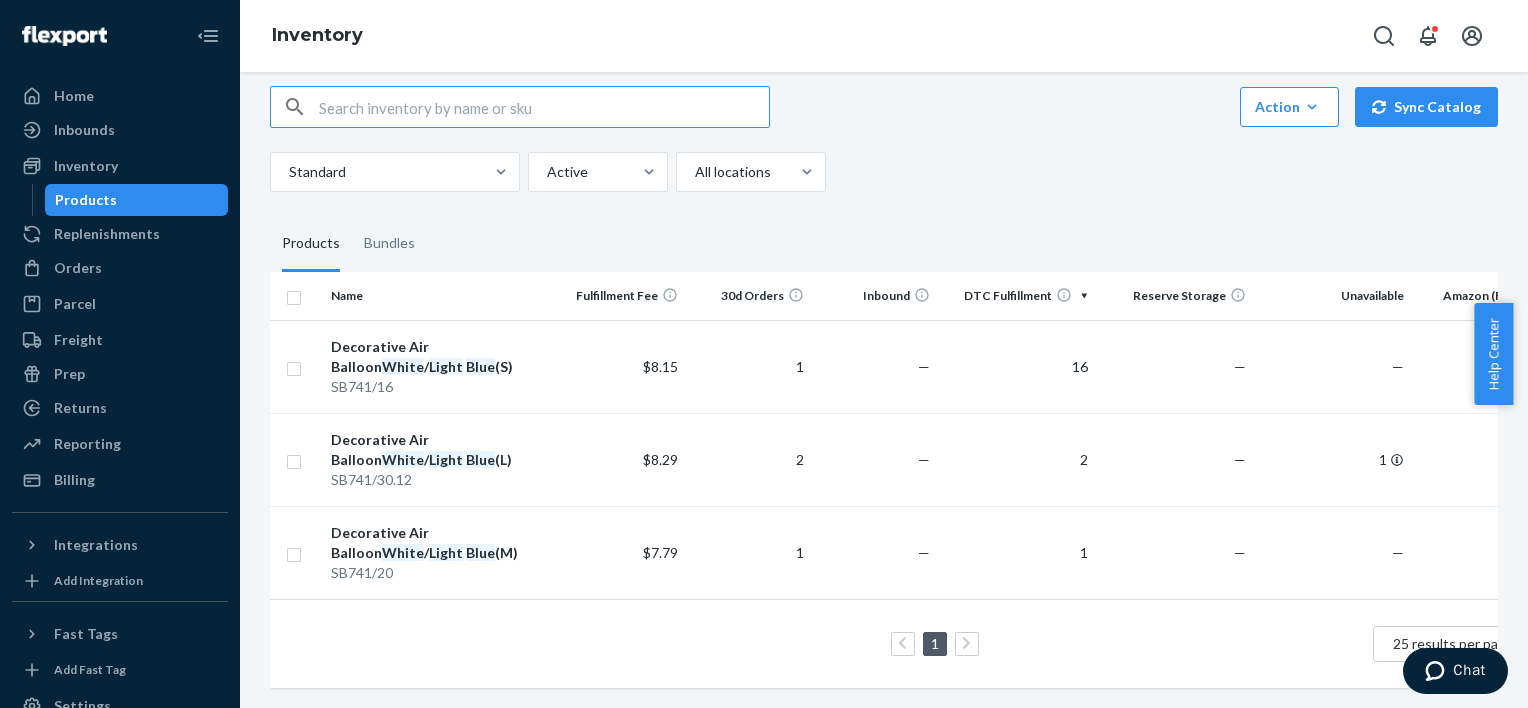 click at bounding box center [544, 107] 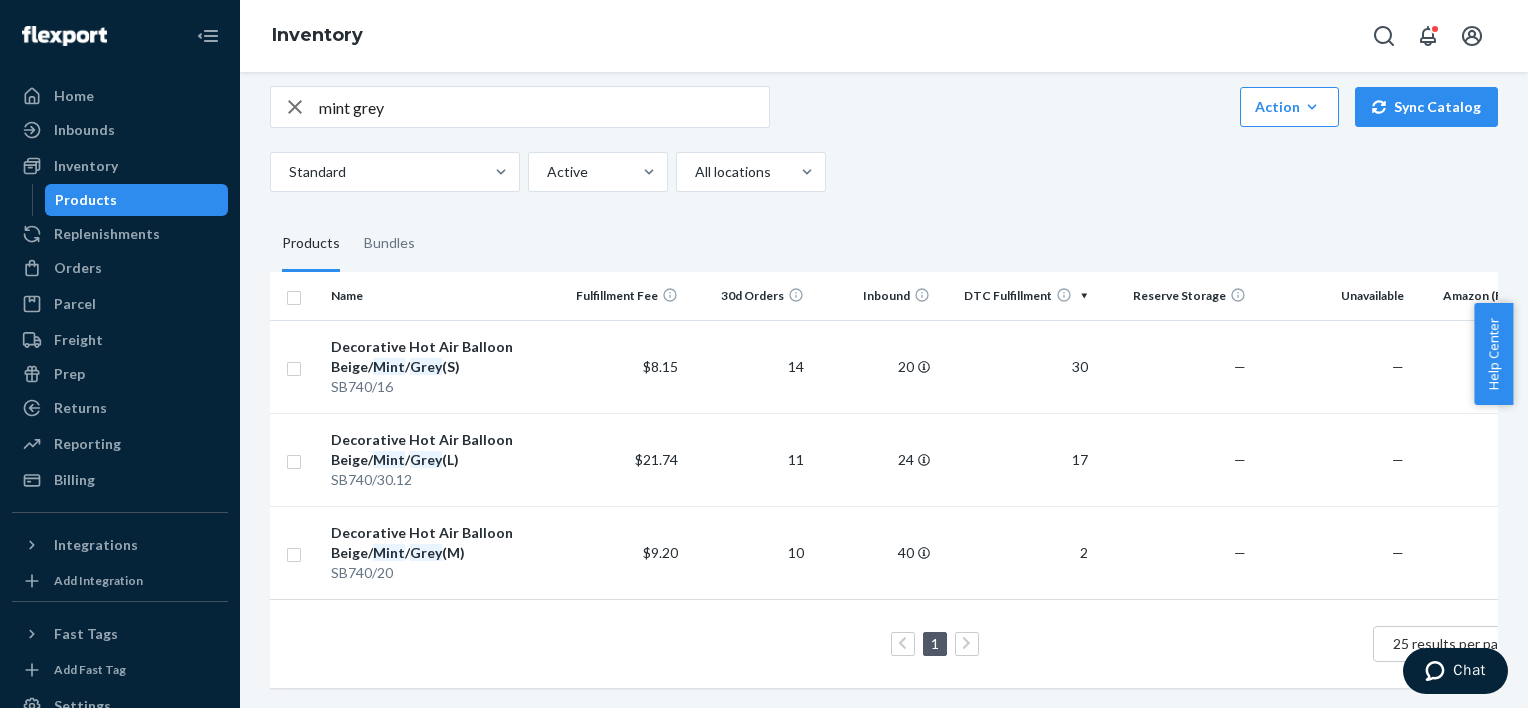 scroll, scrollTop: 156, scrollLeft: 0, axis: vertical 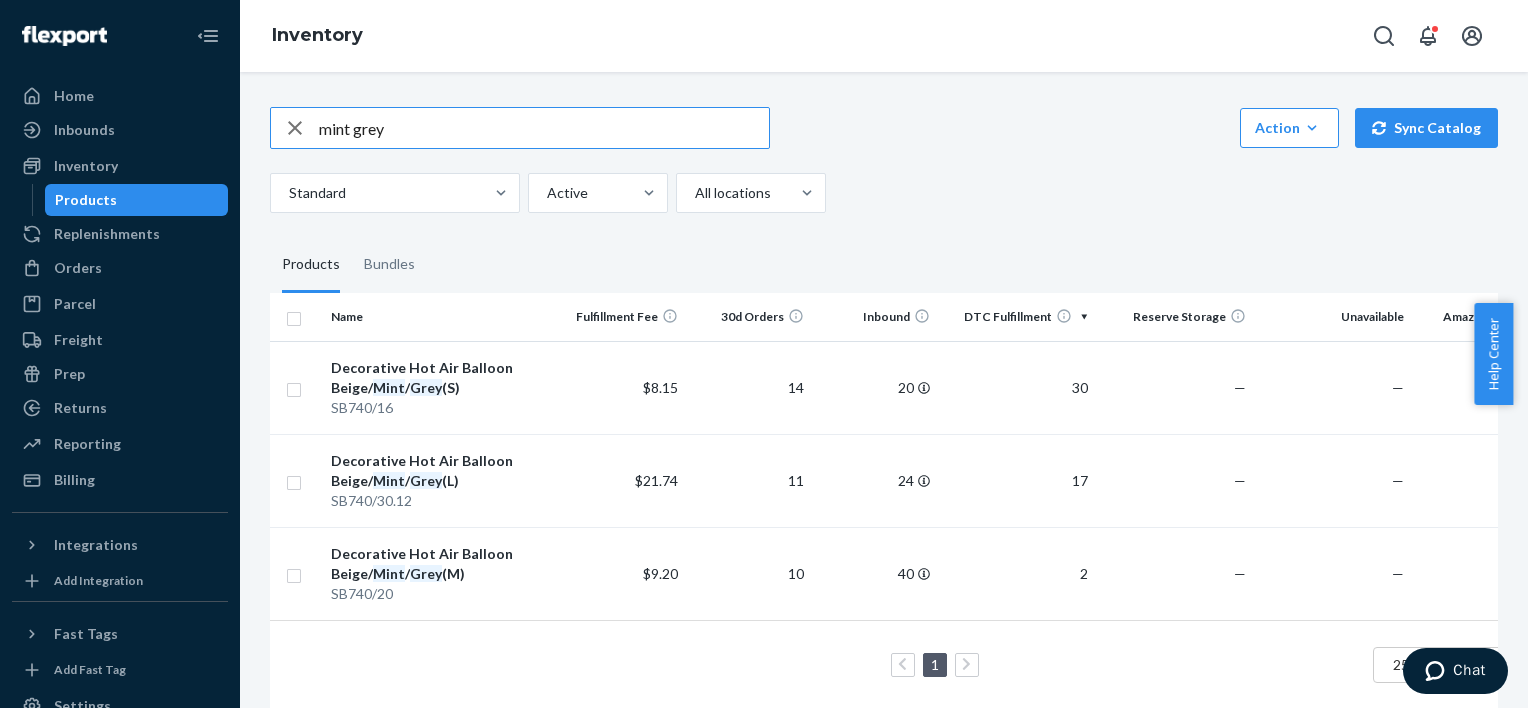drag, startPoint x: 363, startPoint y: 89, endPoint x: 288, endPoint y: 83, distance: 75.23962 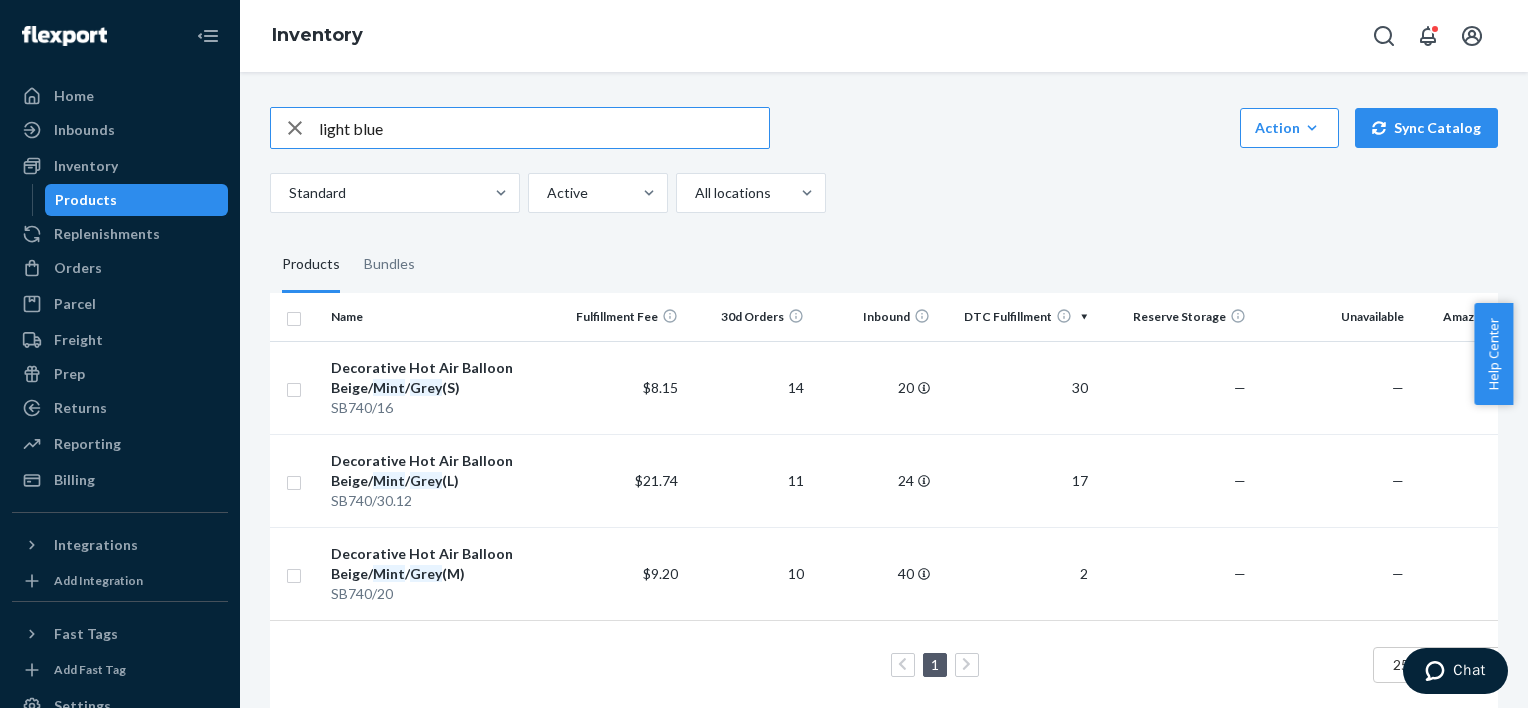 type on "light blue" 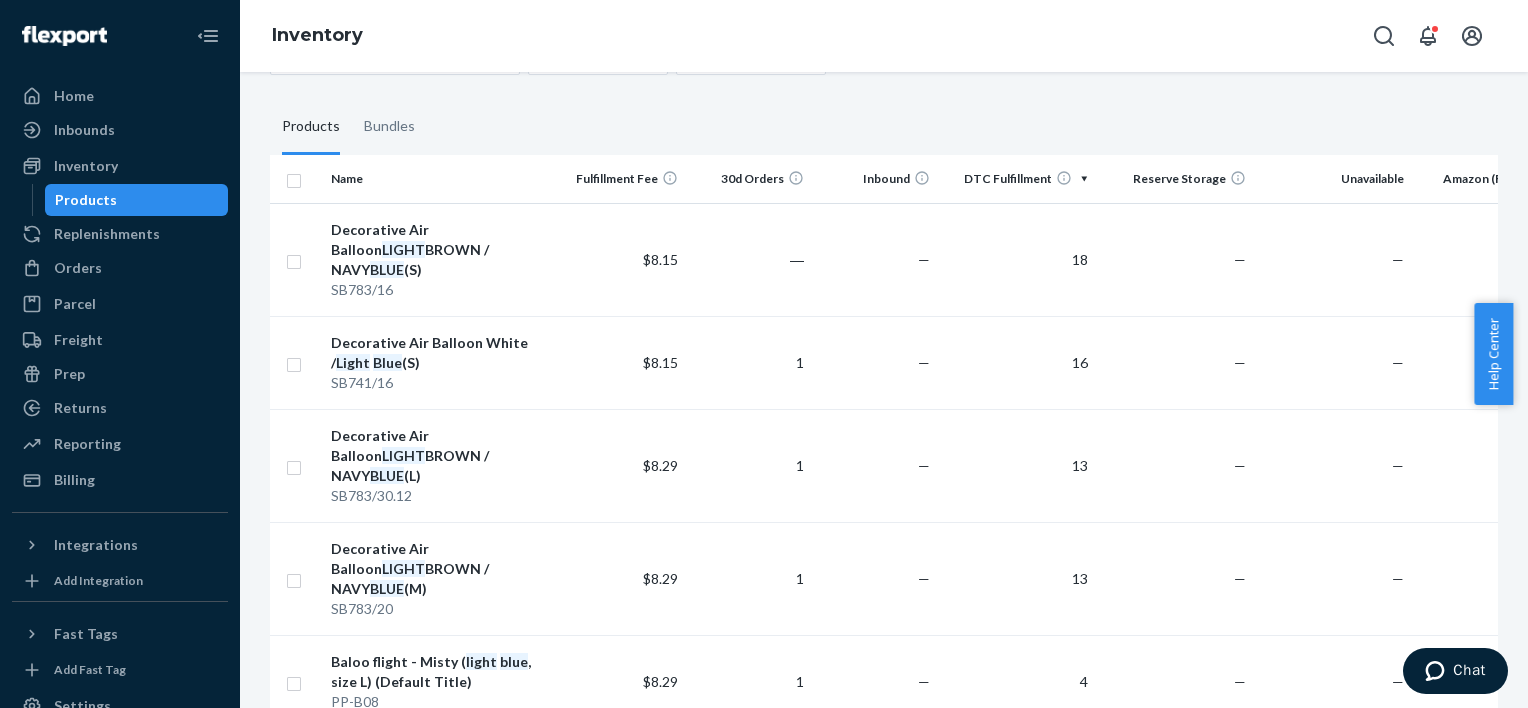 scroll, scrollTop: 257, scrollLeft: 0, axis: vertical 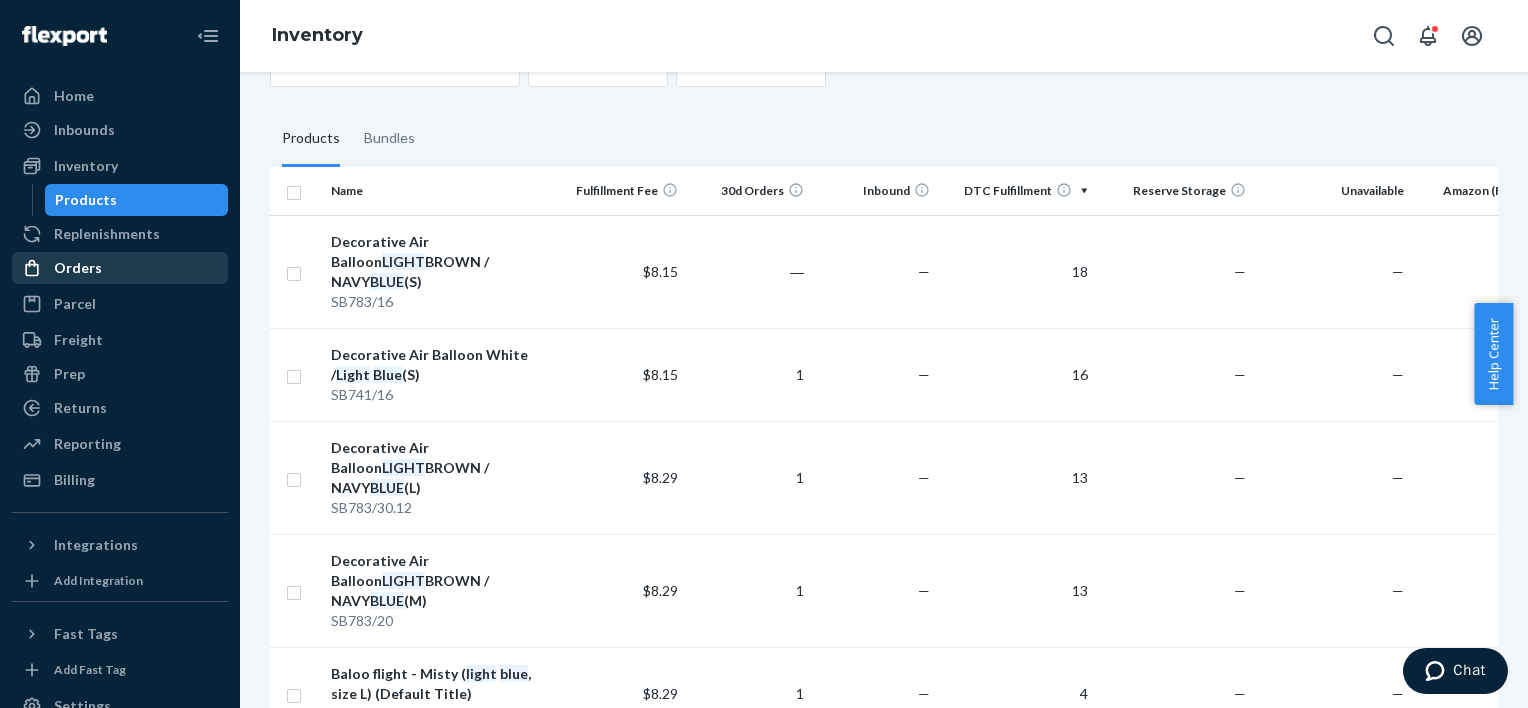 click on "Orders" at bounding box center (120, 268) 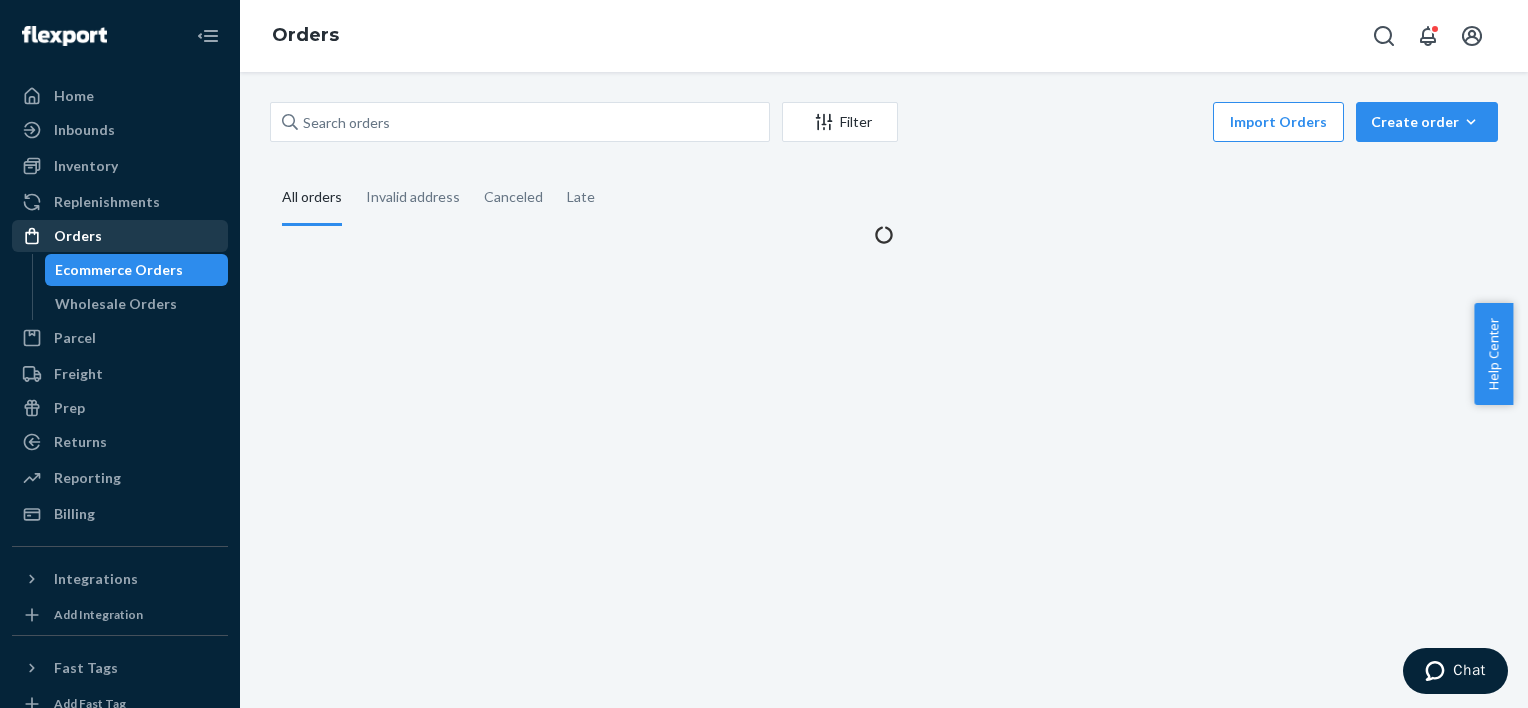 scroll, scrollTop: 0, scrollLeft: 0, axis: both 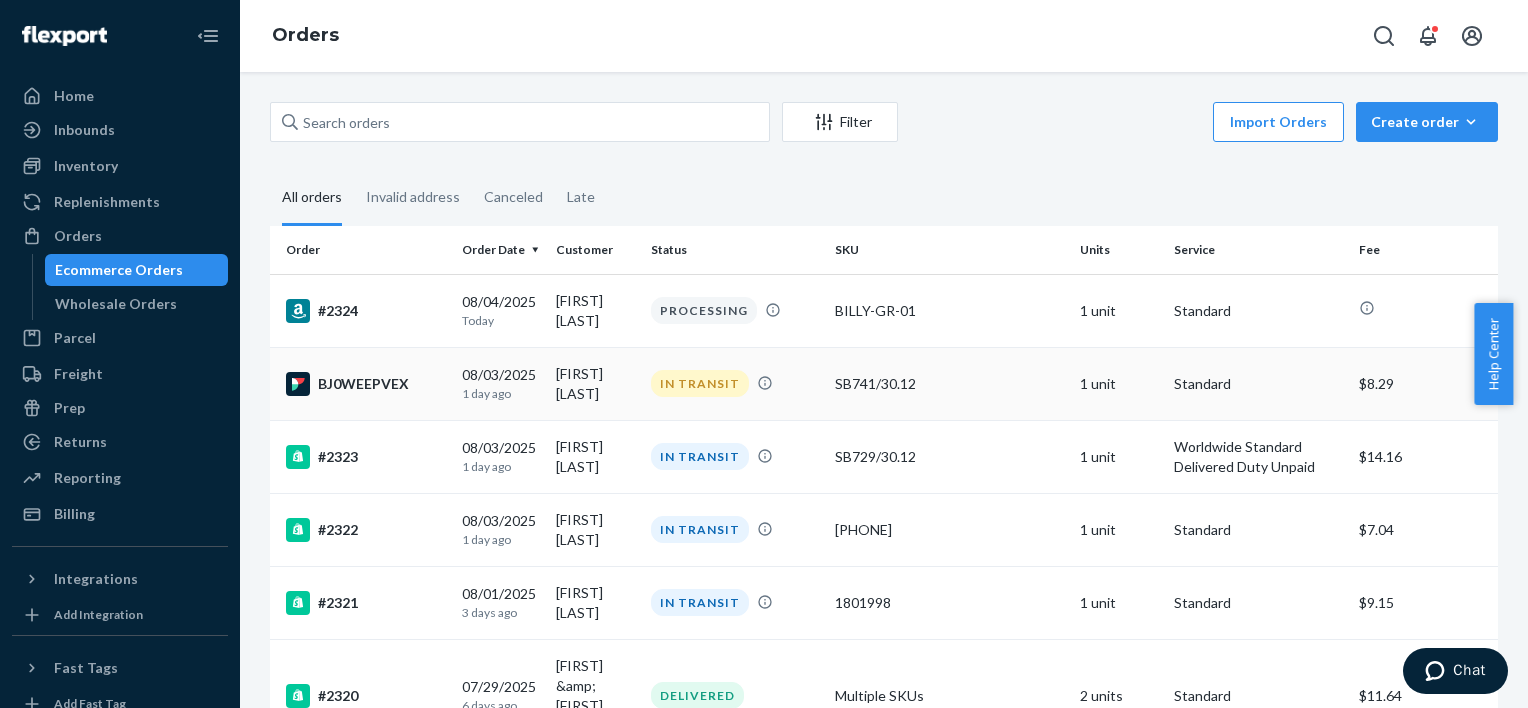 click on "BJ0WEEPVEX" at bounding box center (362, 383) 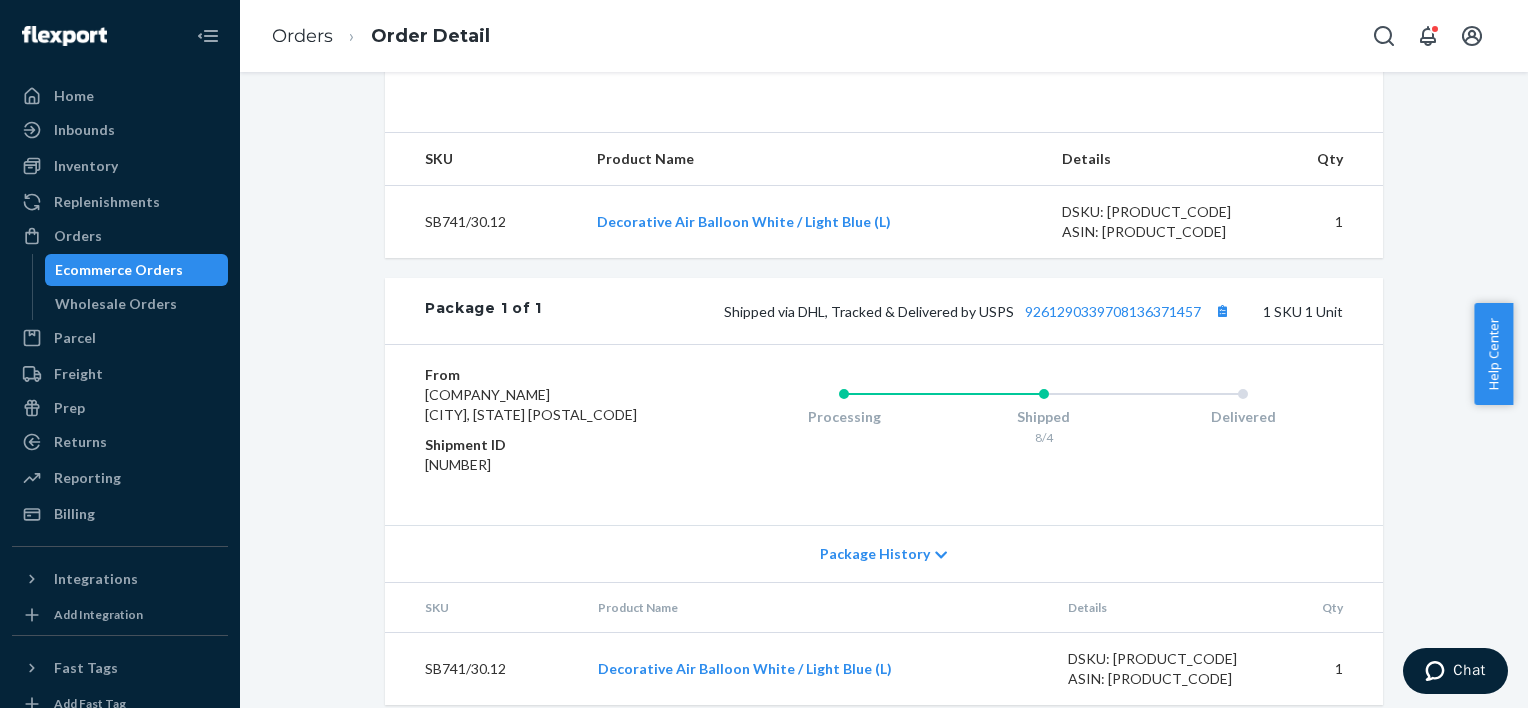 scroll, scrollTop: 633, scrollLeft: 0, axis: vertical 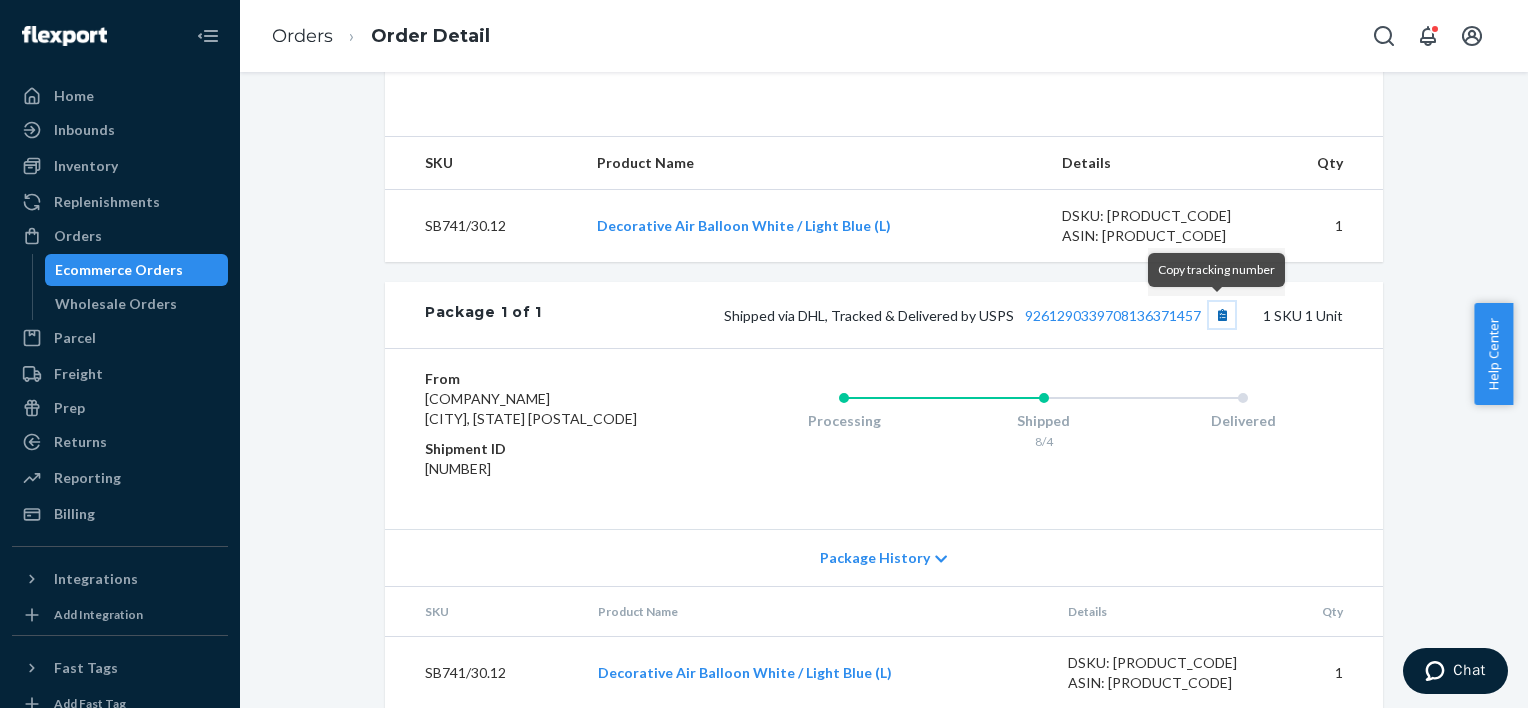 click at bounding box center [1222, 315] 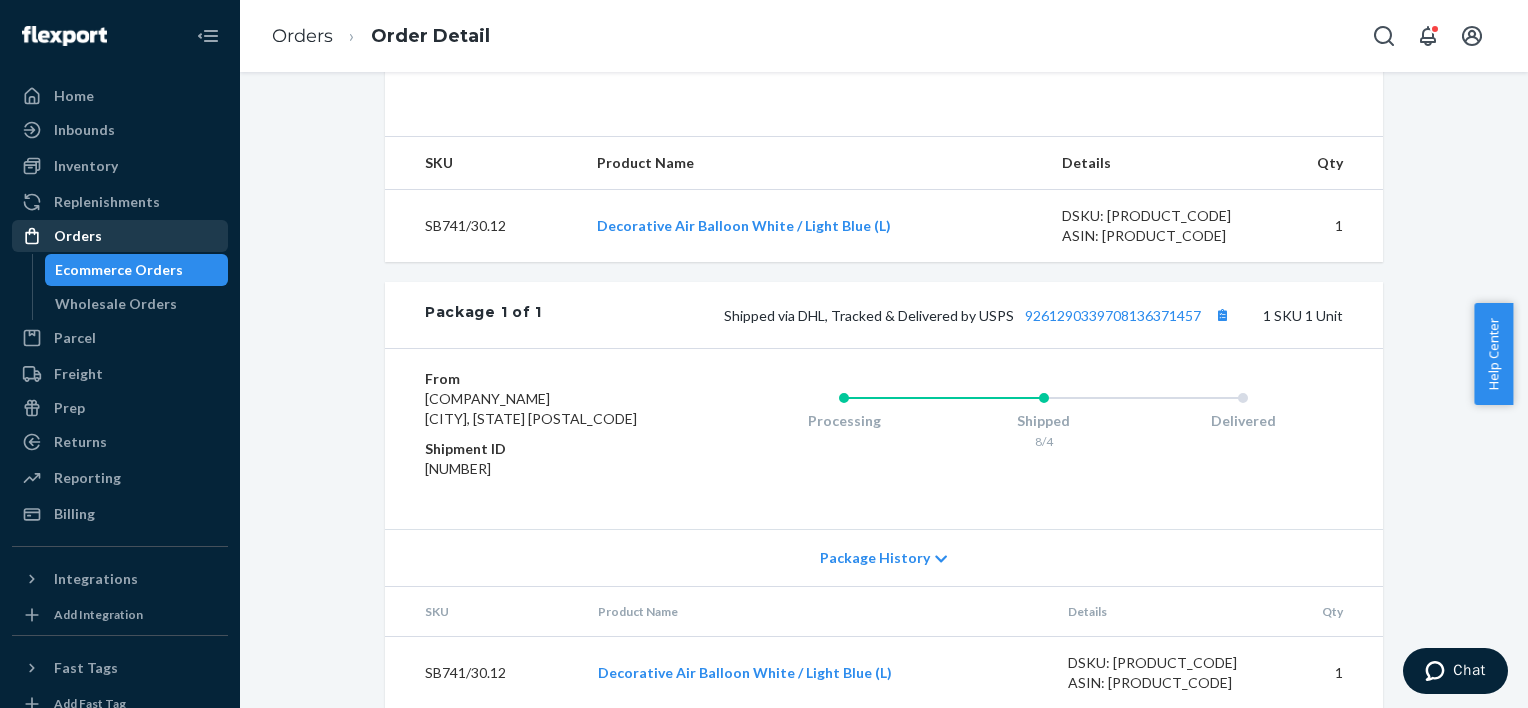 click on "Orders" at bounding box center [120, 236] 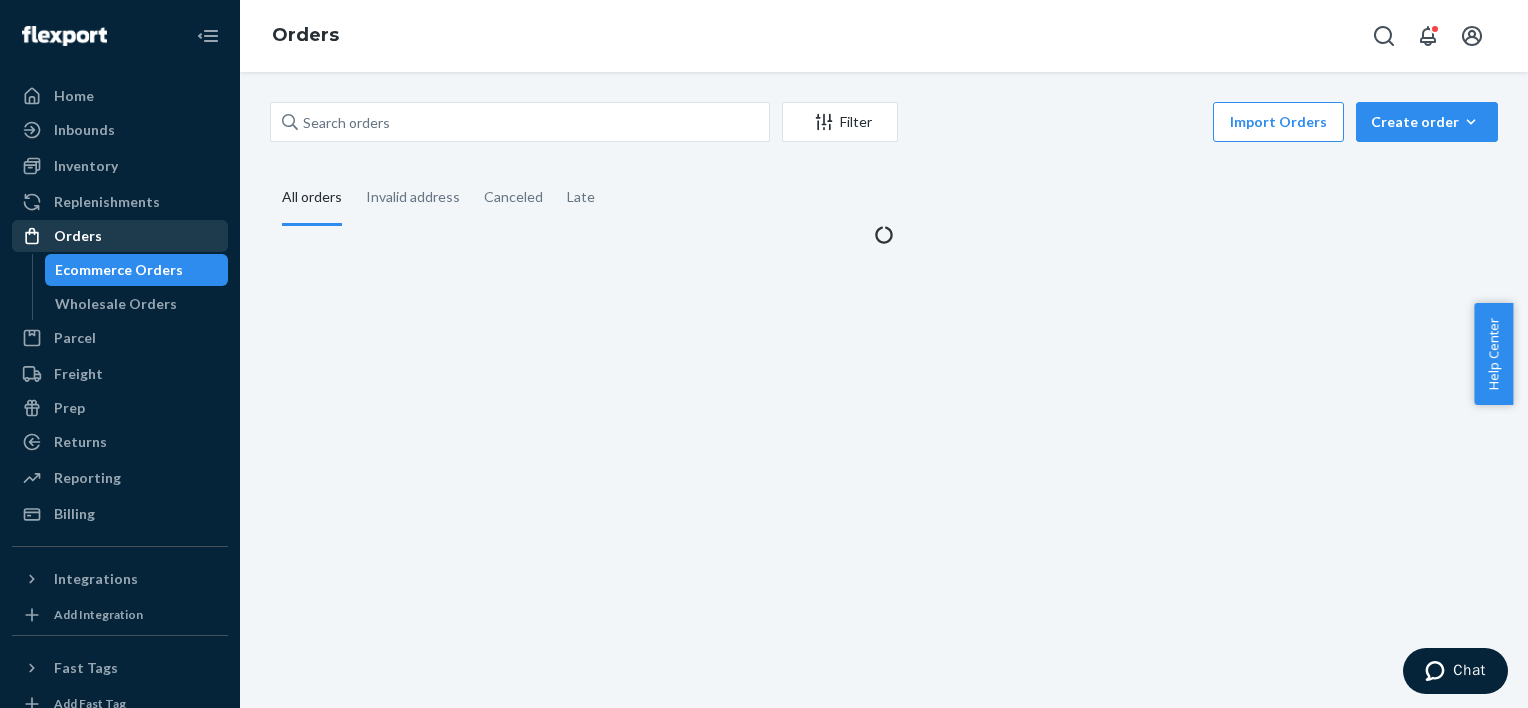 scroll, scrollTop: 0, scrollLeft: 0, axis: both 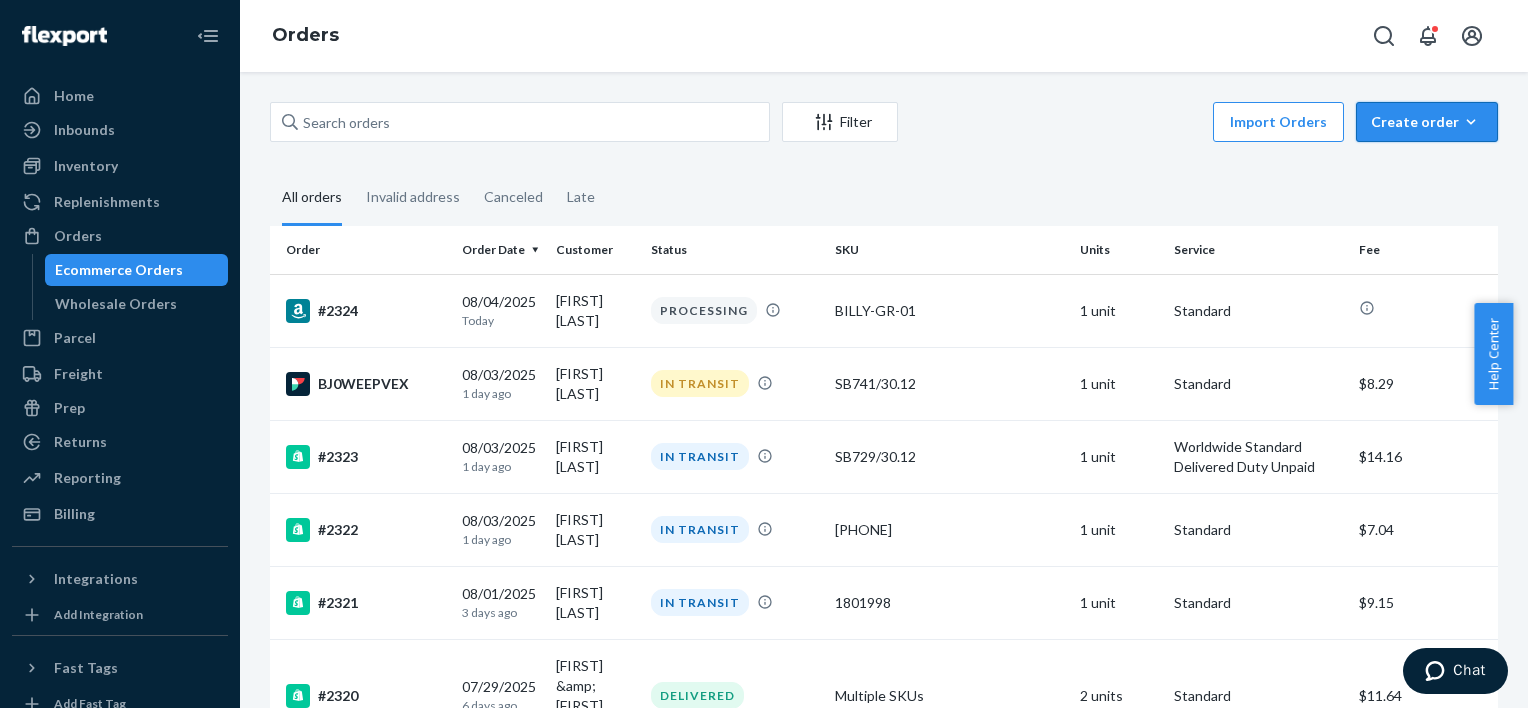click on "Create order" at bounding box center [1427, 122] 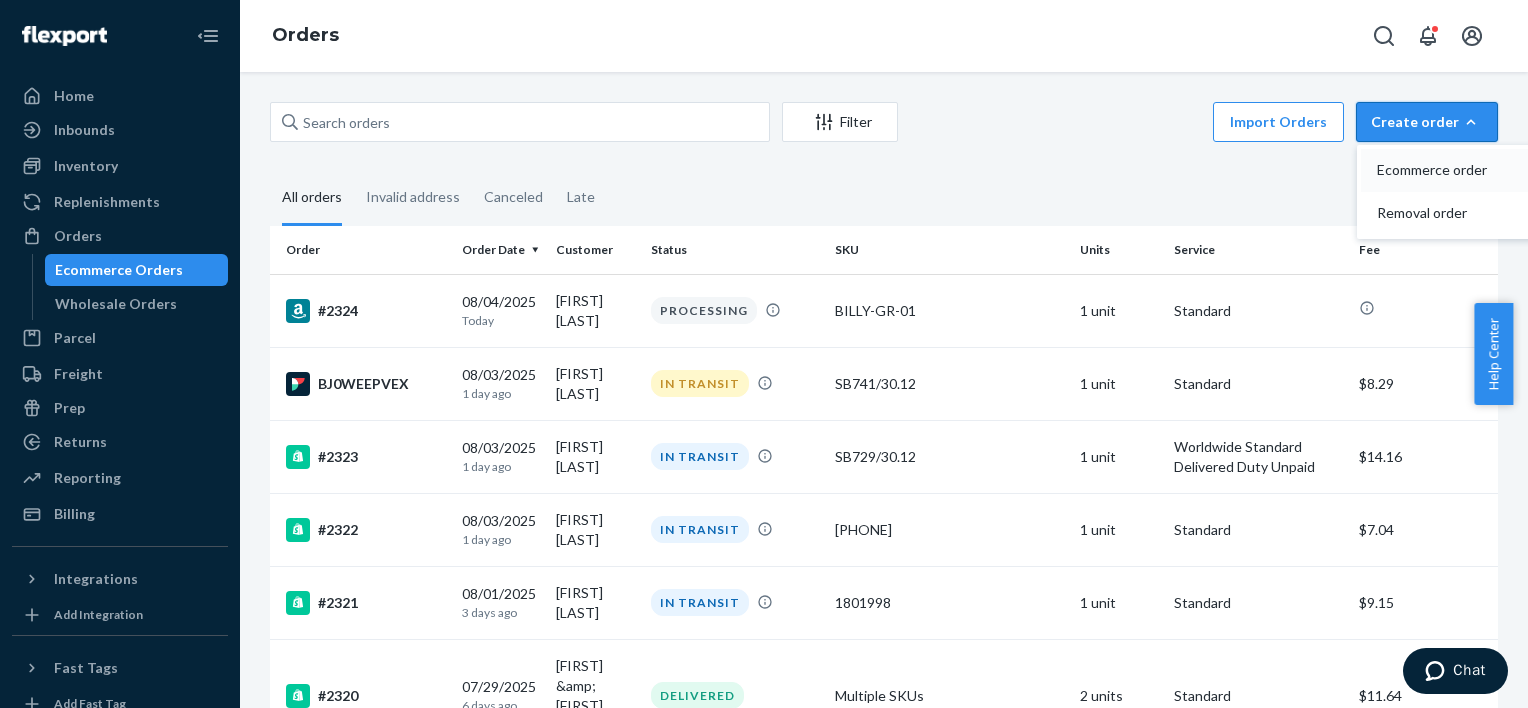 click on "Ecommerce order" at bounding box center (1439, 170) 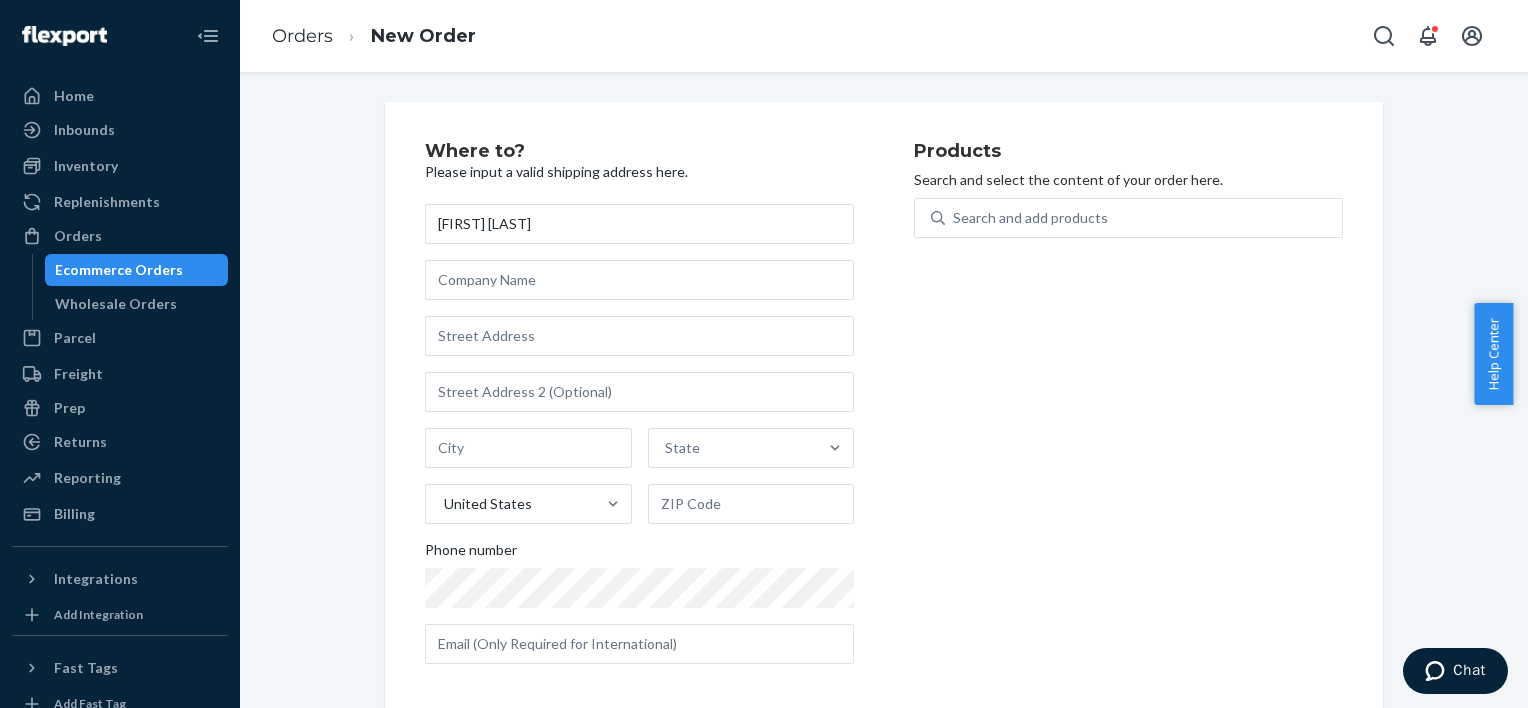 type on "[FIRST] [LAST]" 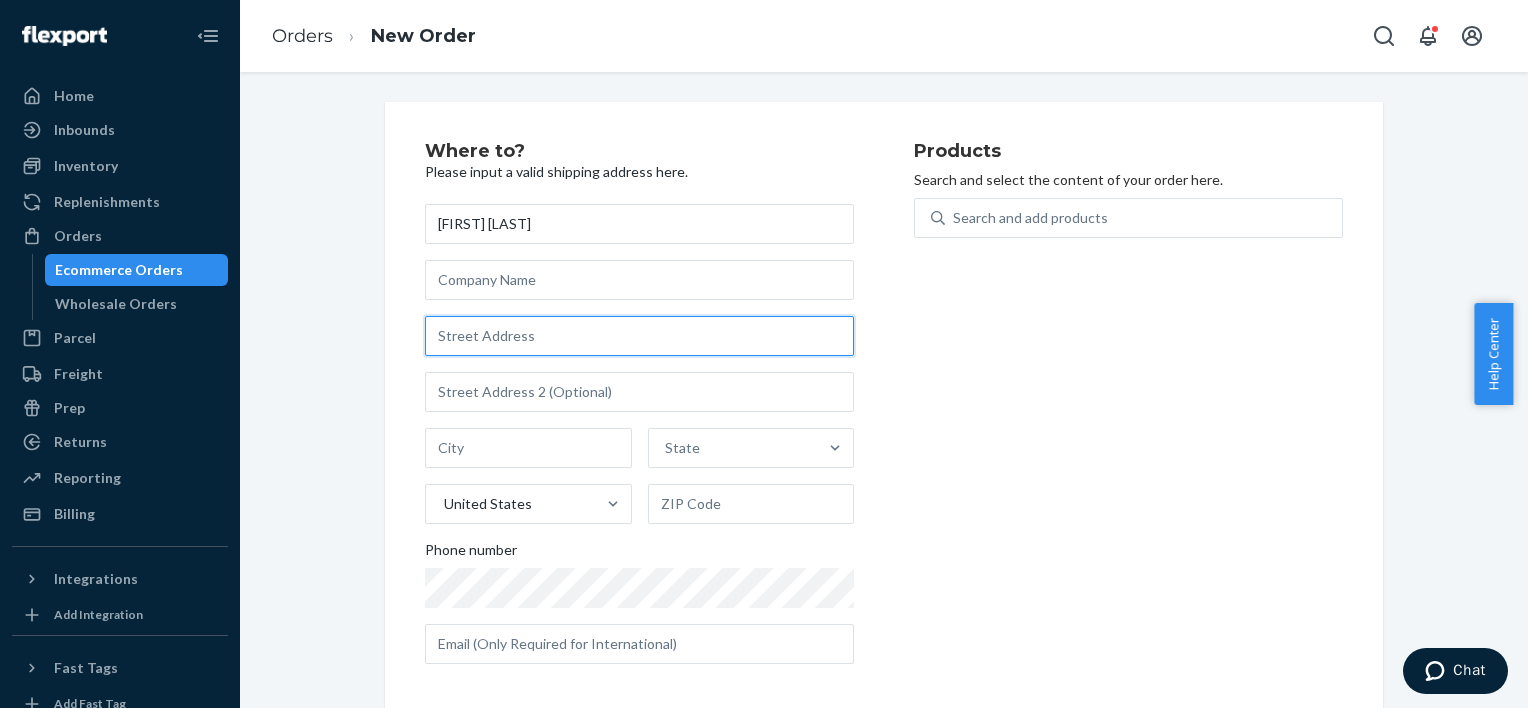 click at bounding box center (639, 336) 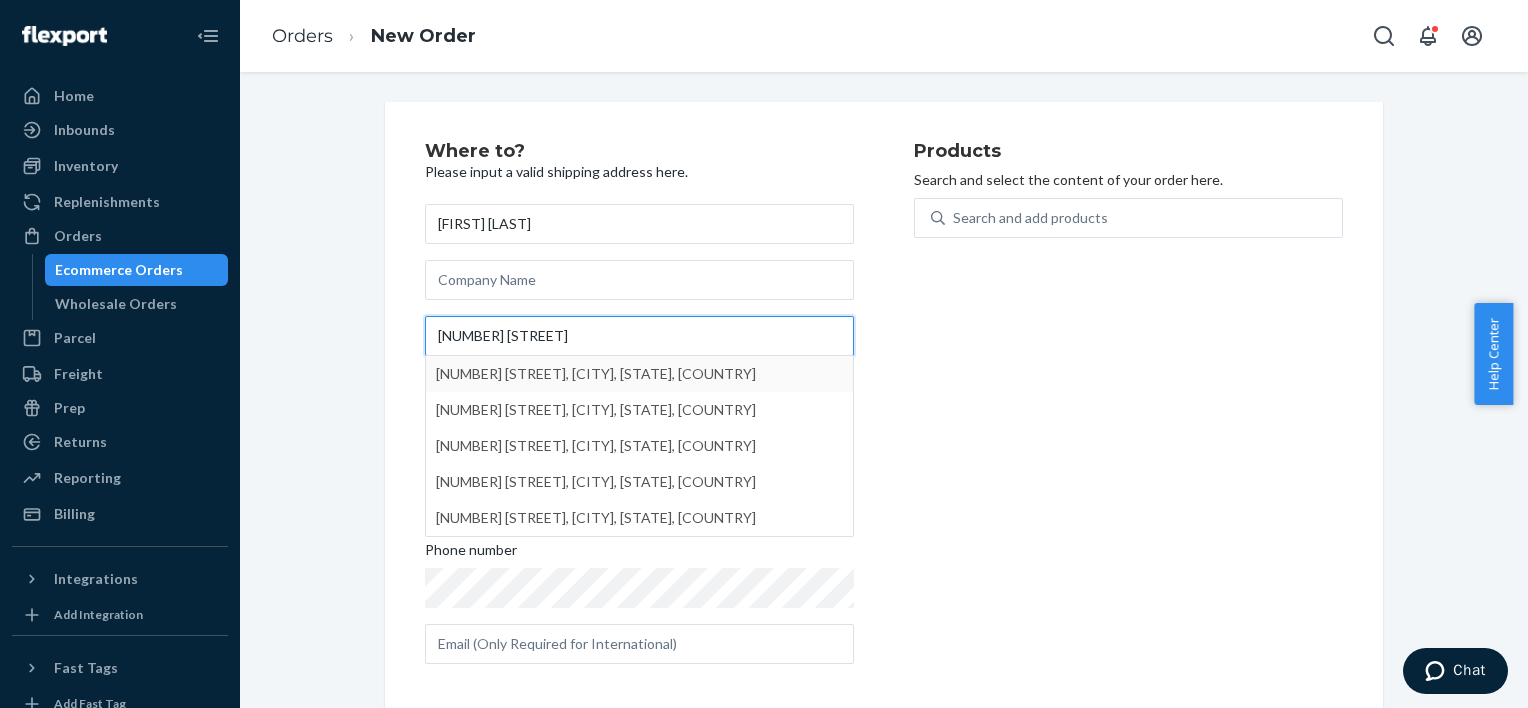 type on "[NUMBER] [STREET]" 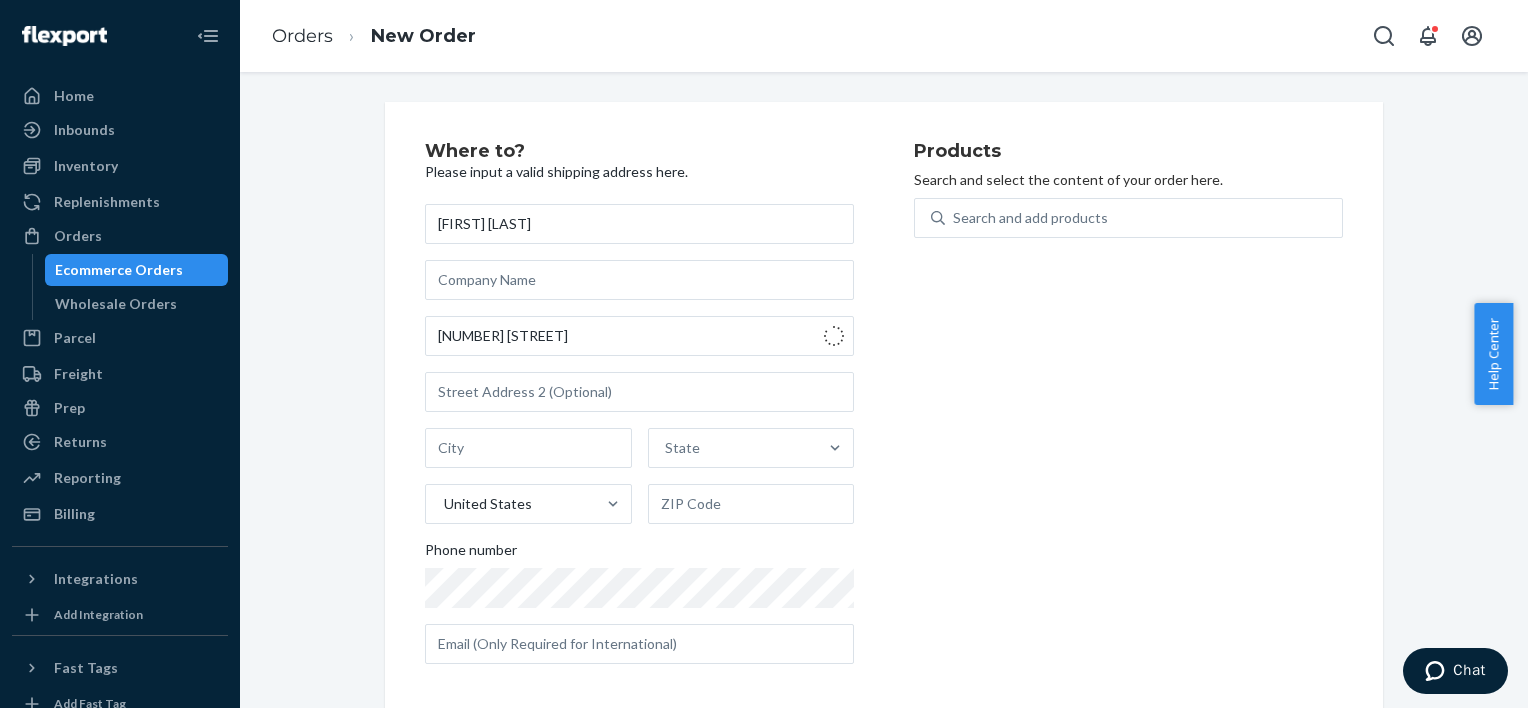 type on "[CITY]" 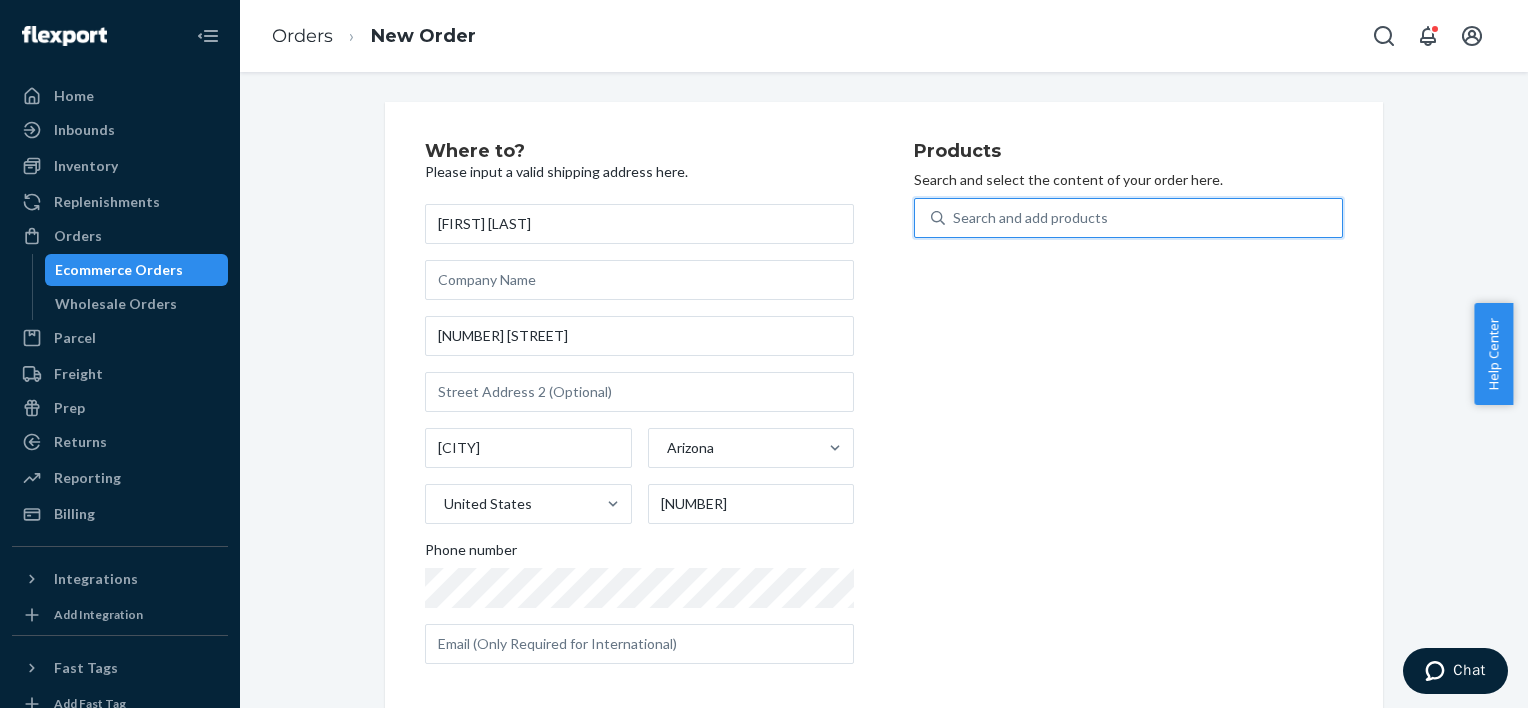 click on "Search and add products" at bounding box center [1030, 218] 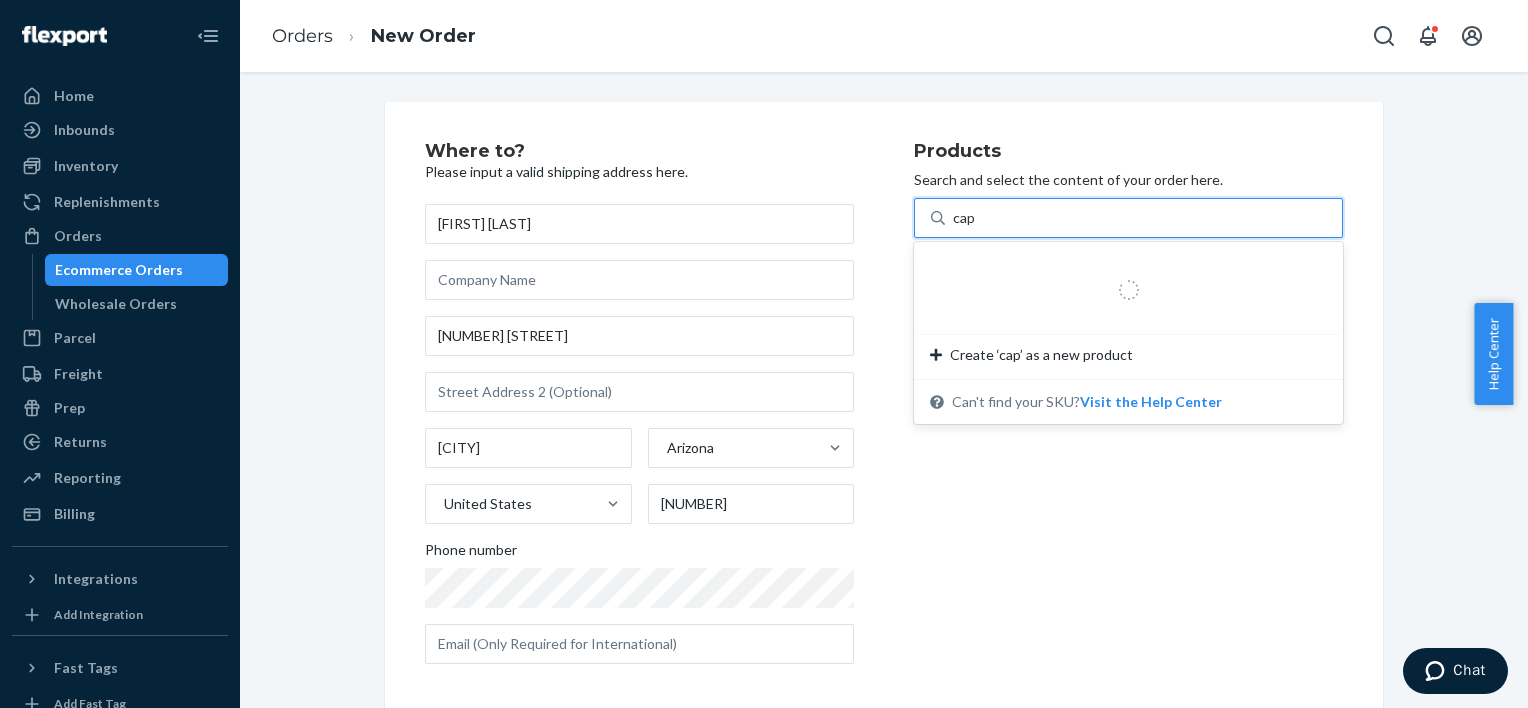 type on "capp" 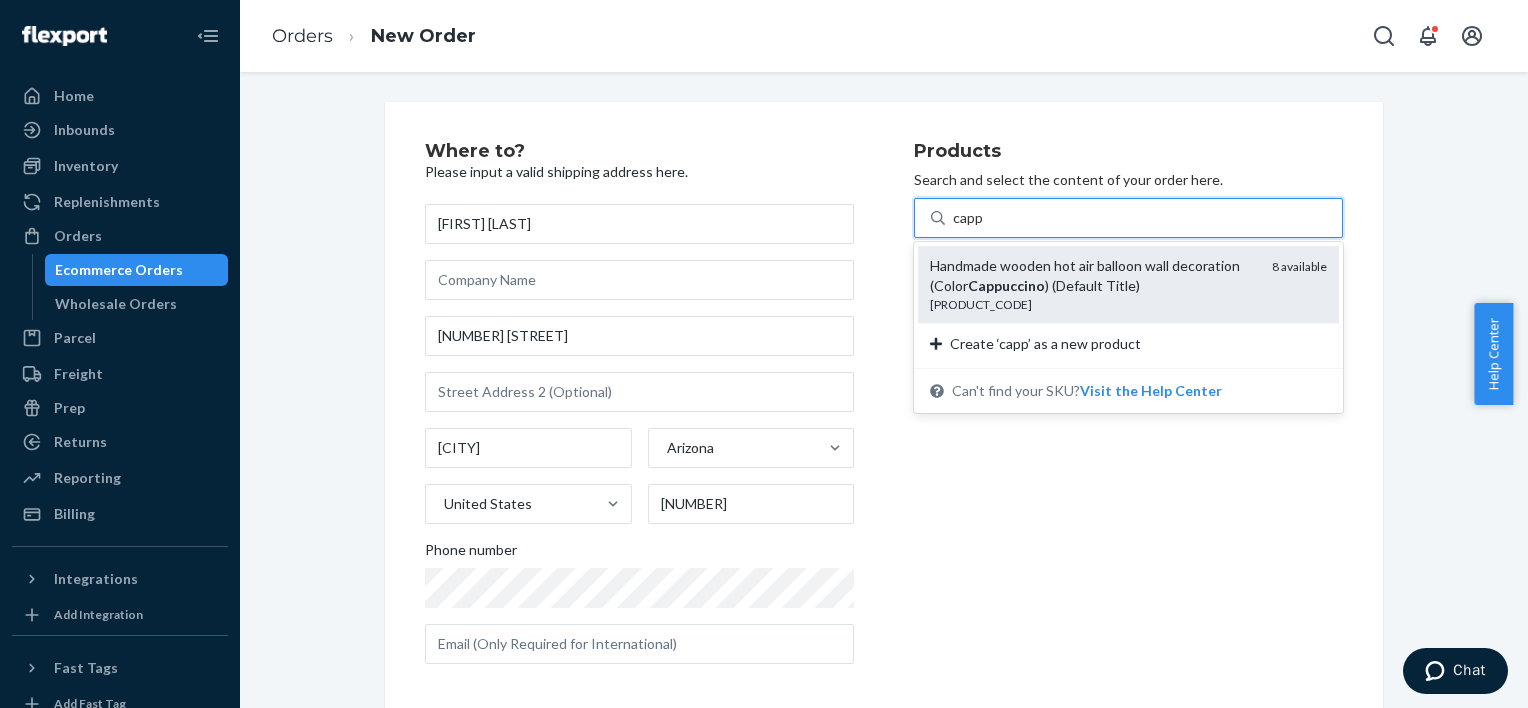 click on "Cappuccino" at bounding box center (1006, 285) 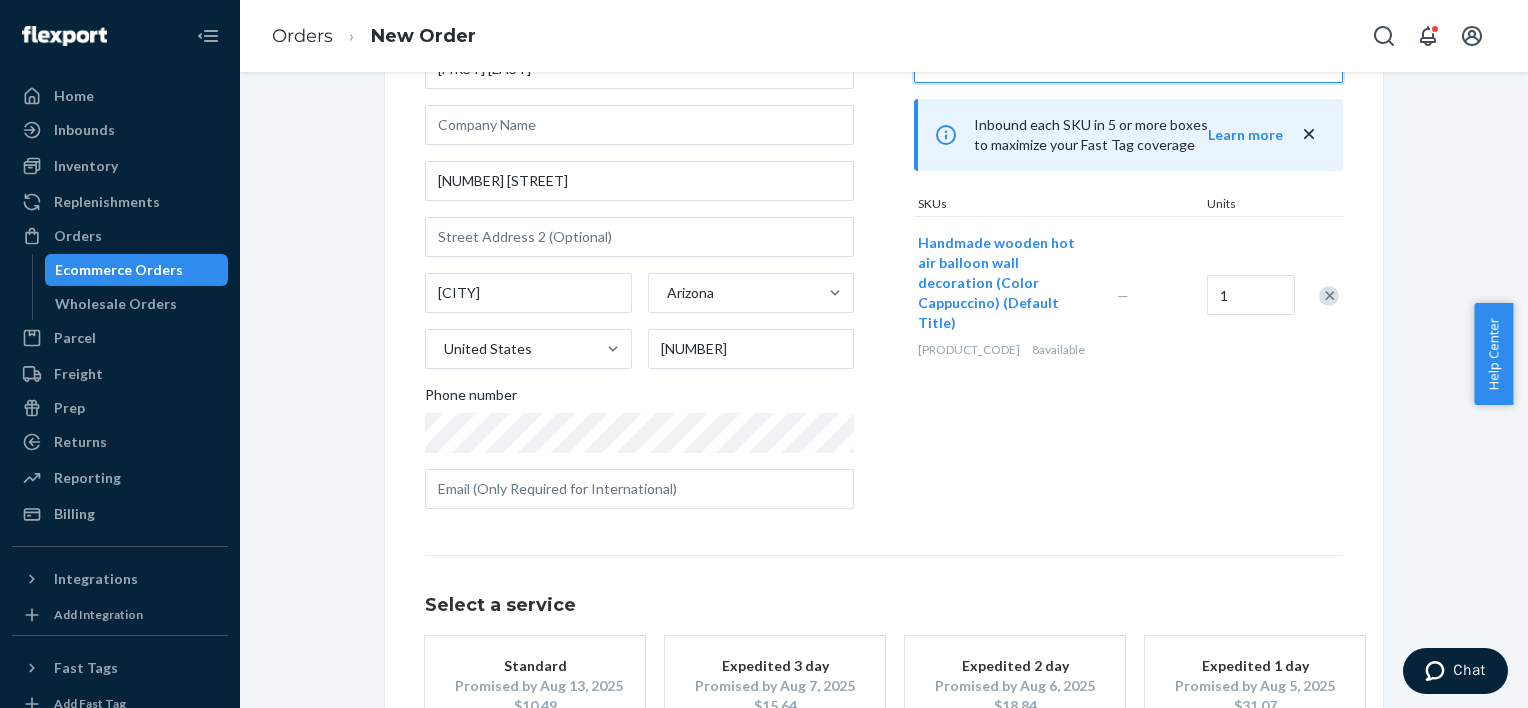 scroll, scrollTop: 302, scrollLeft: 0, axis: vertical 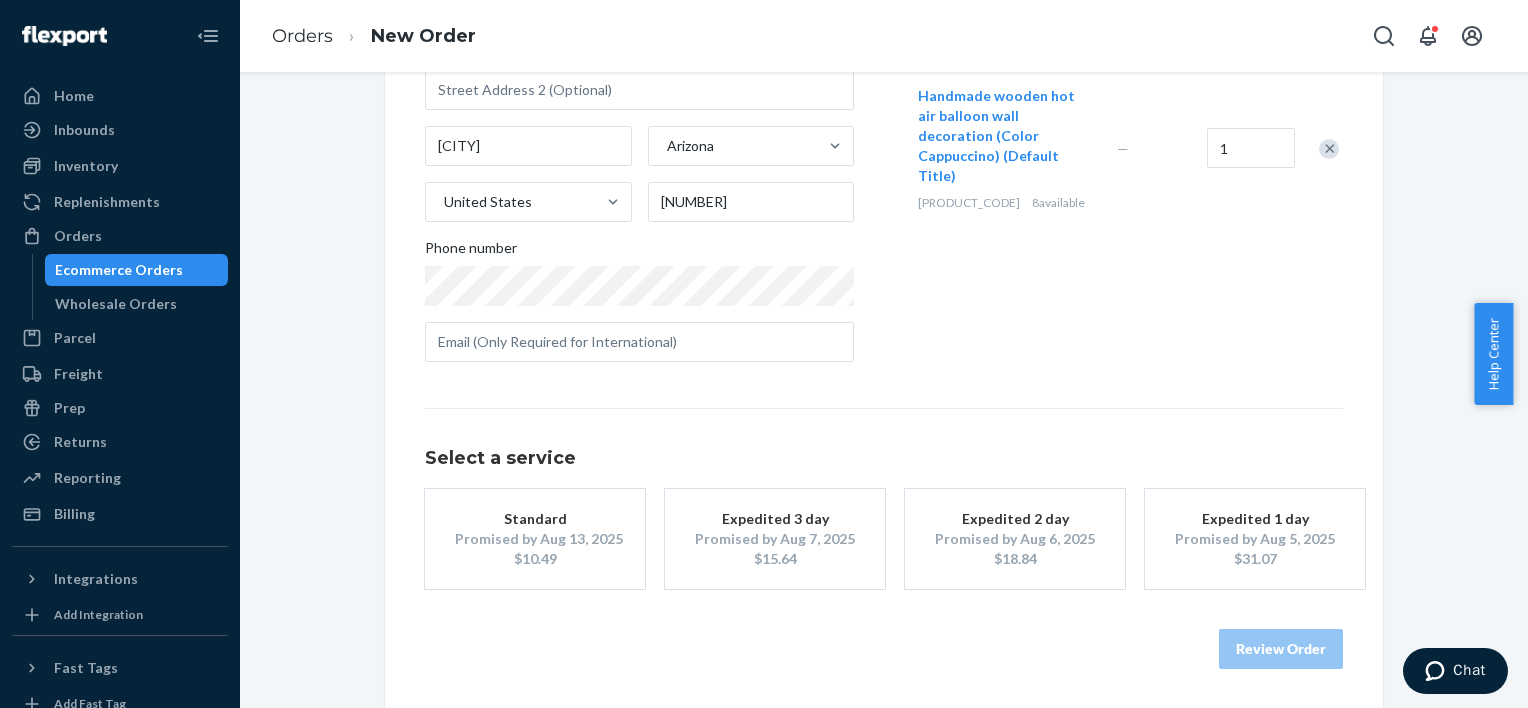 click on "Standard Promised by [DATE] $[PRICE]" at bounding box center [535, 539] 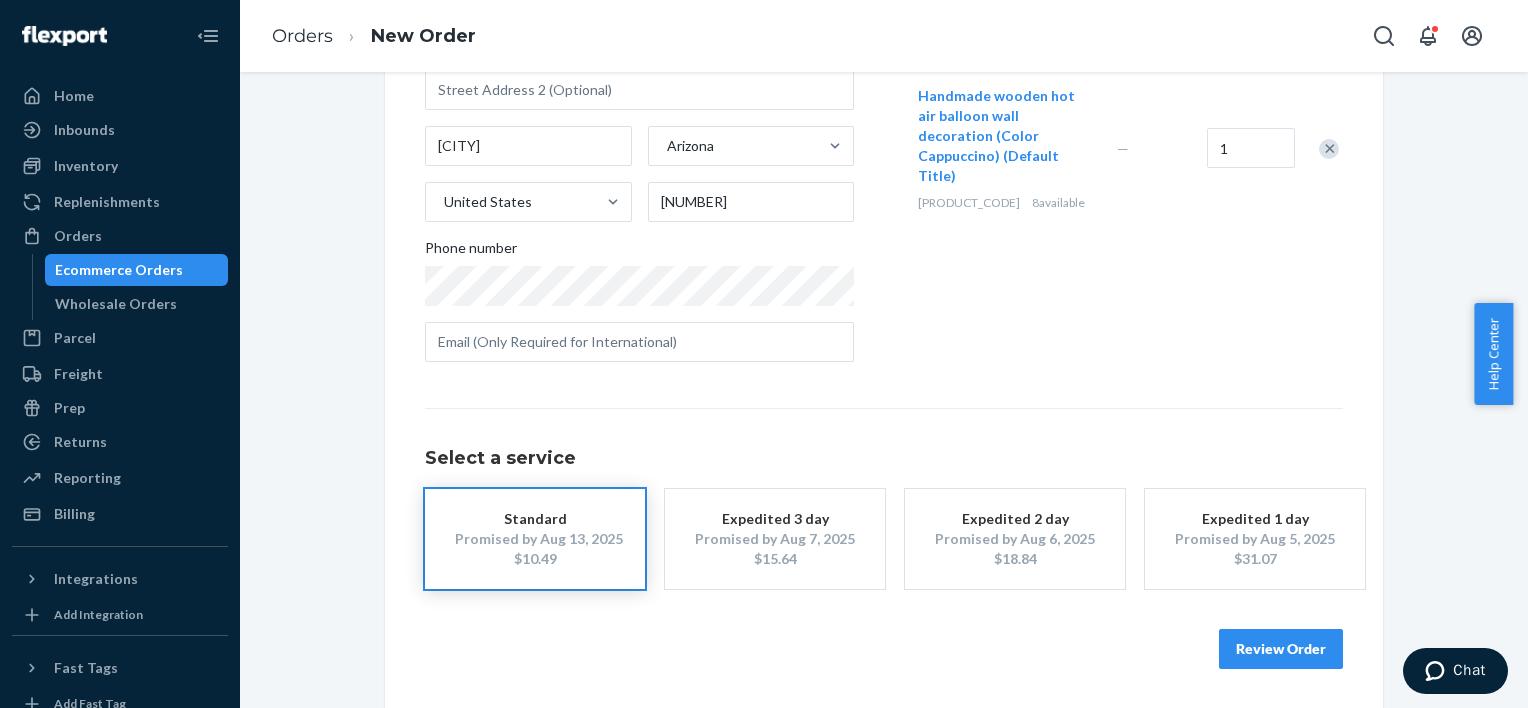 click on "Review Order" at bounding box center (1281, 649) 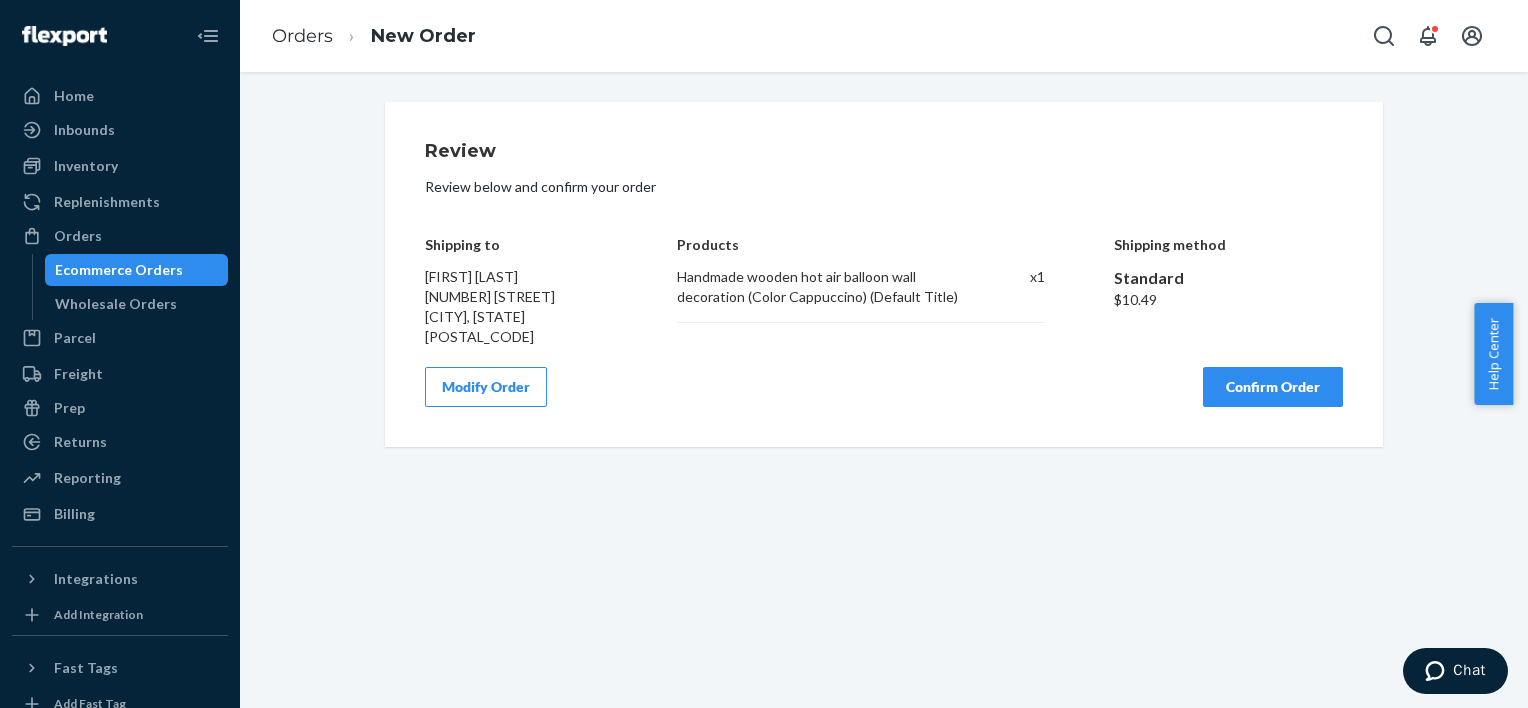 scroll, scrollTop: 0, scrollLeft: 0, axis: both 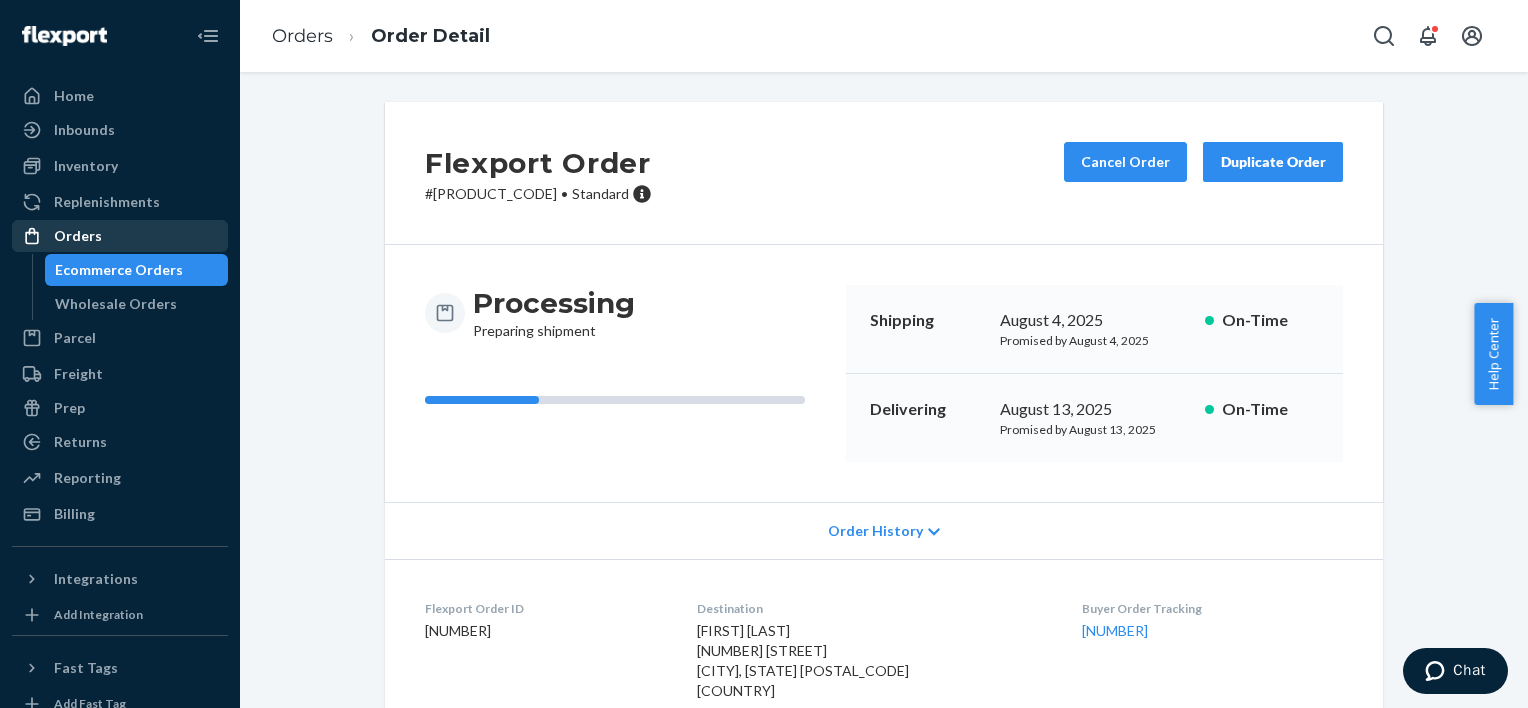 click on "Orders" at bounding box center [120, 236] 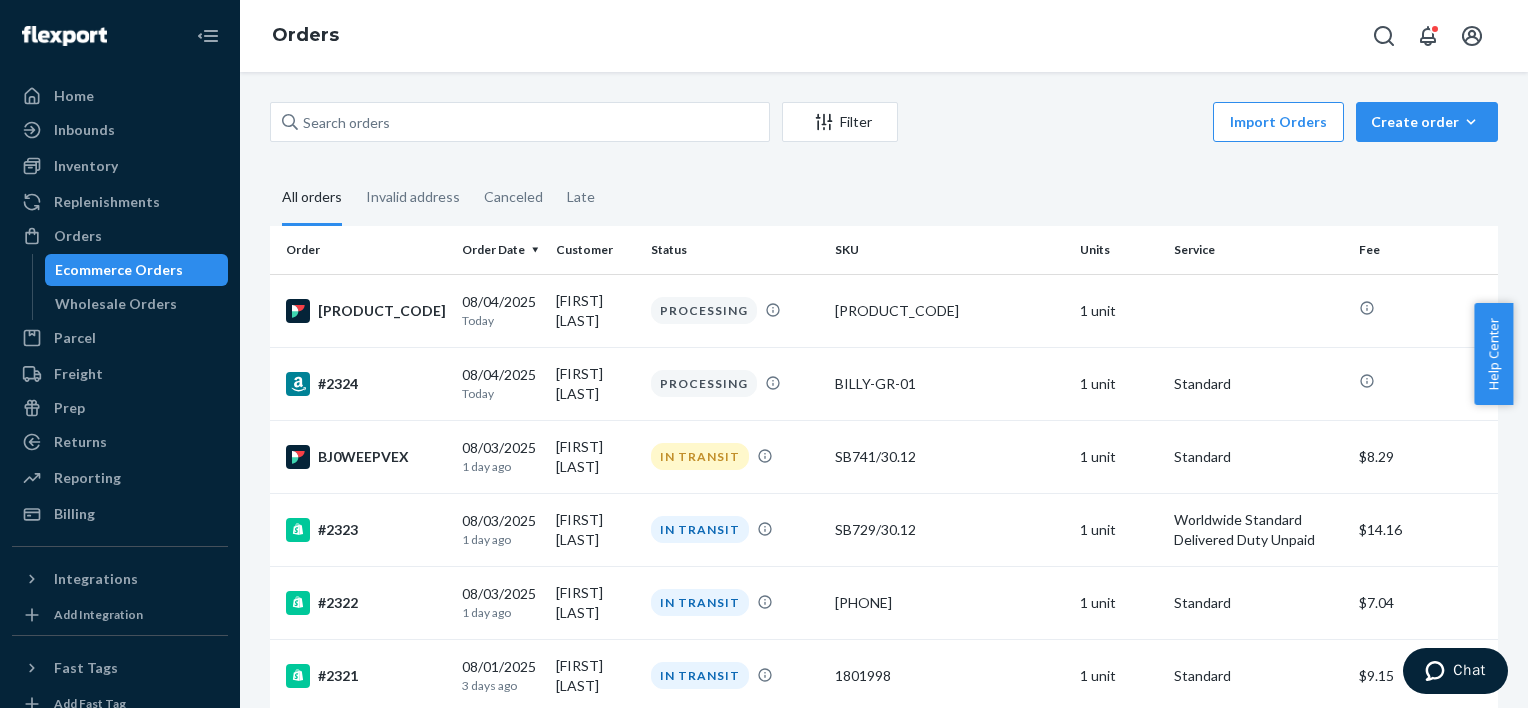 drag, startPoint x: 1386, startPoint y: 123, endPoint x: 1000, endPoint y: 179, distance: 390.04102 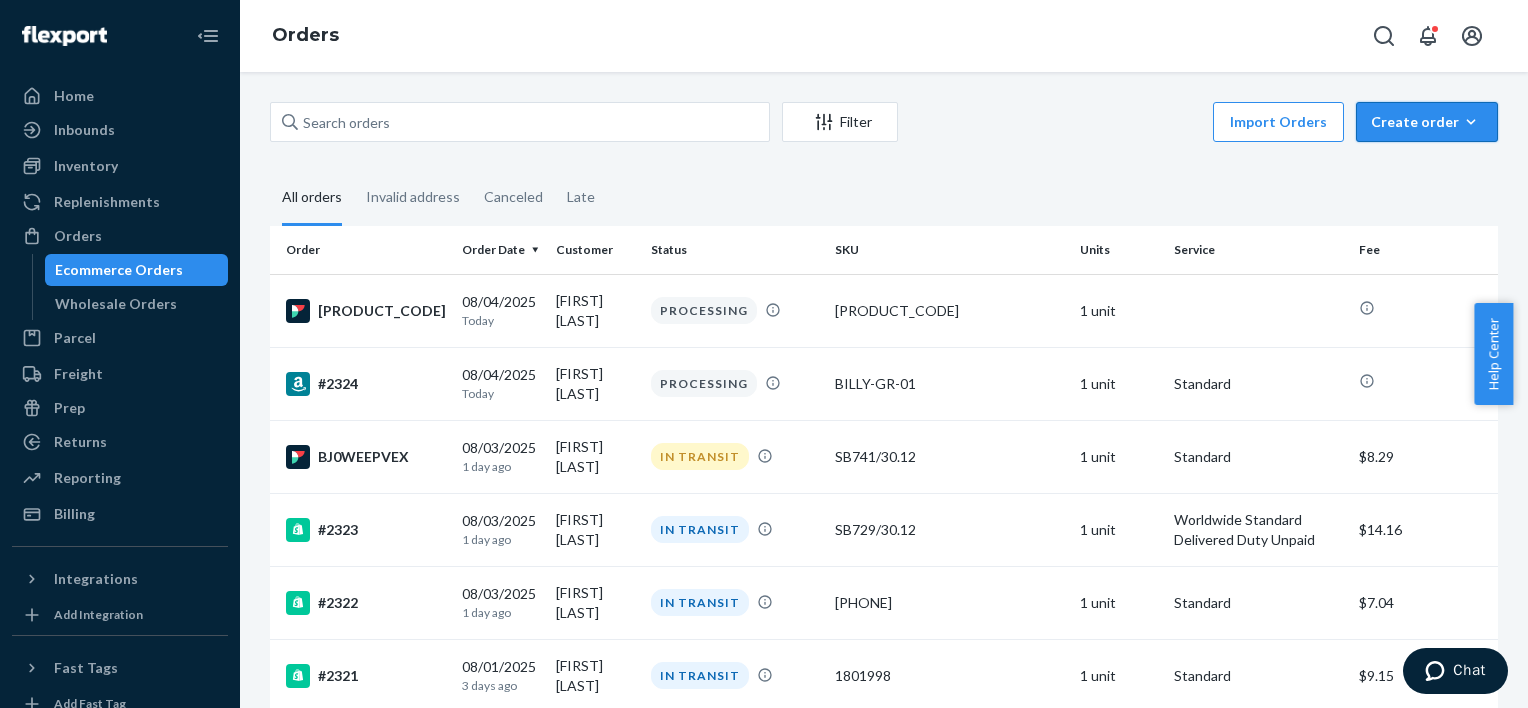 click on "Create order Ecommerce order Removal order" at bounding box center [1427, 122] 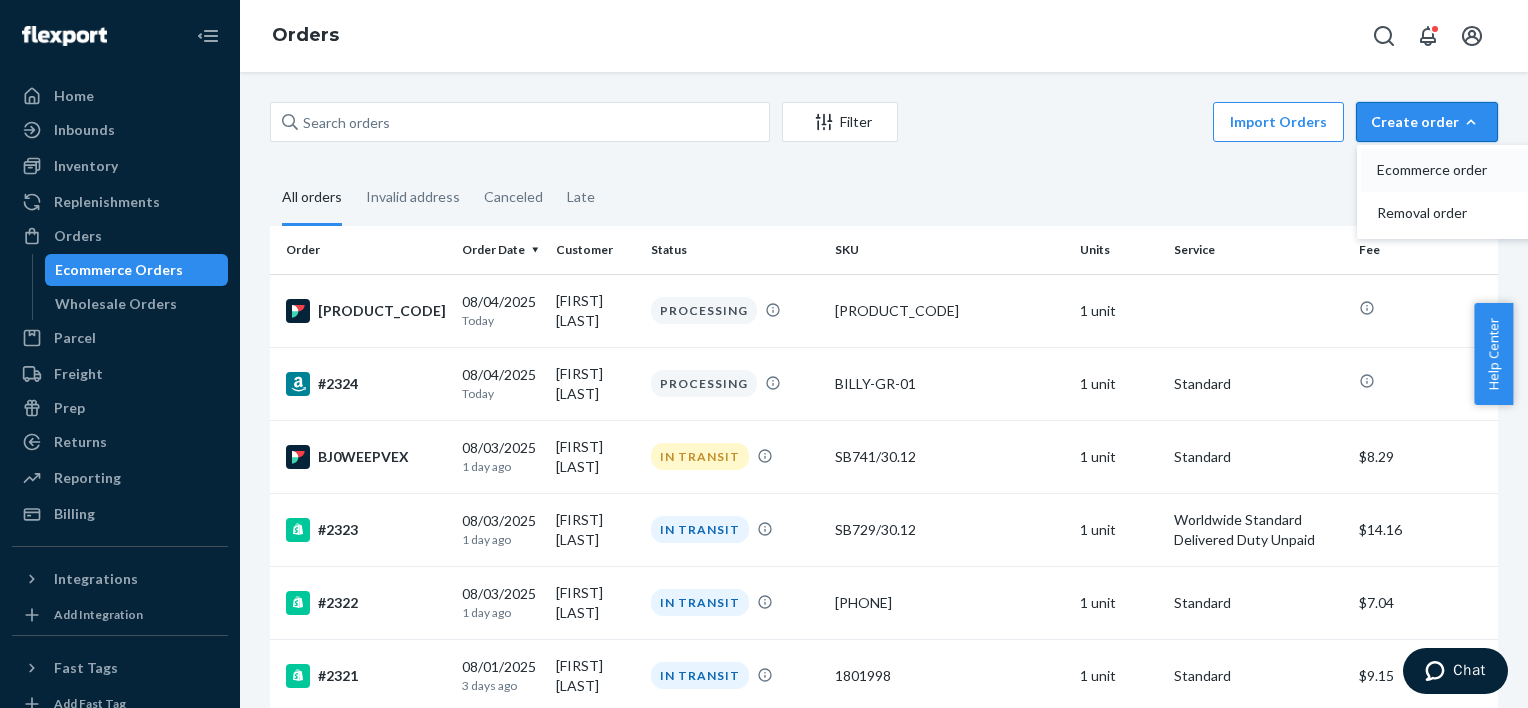 click on "Ecommerce order" at bounding box center [1439, 170] 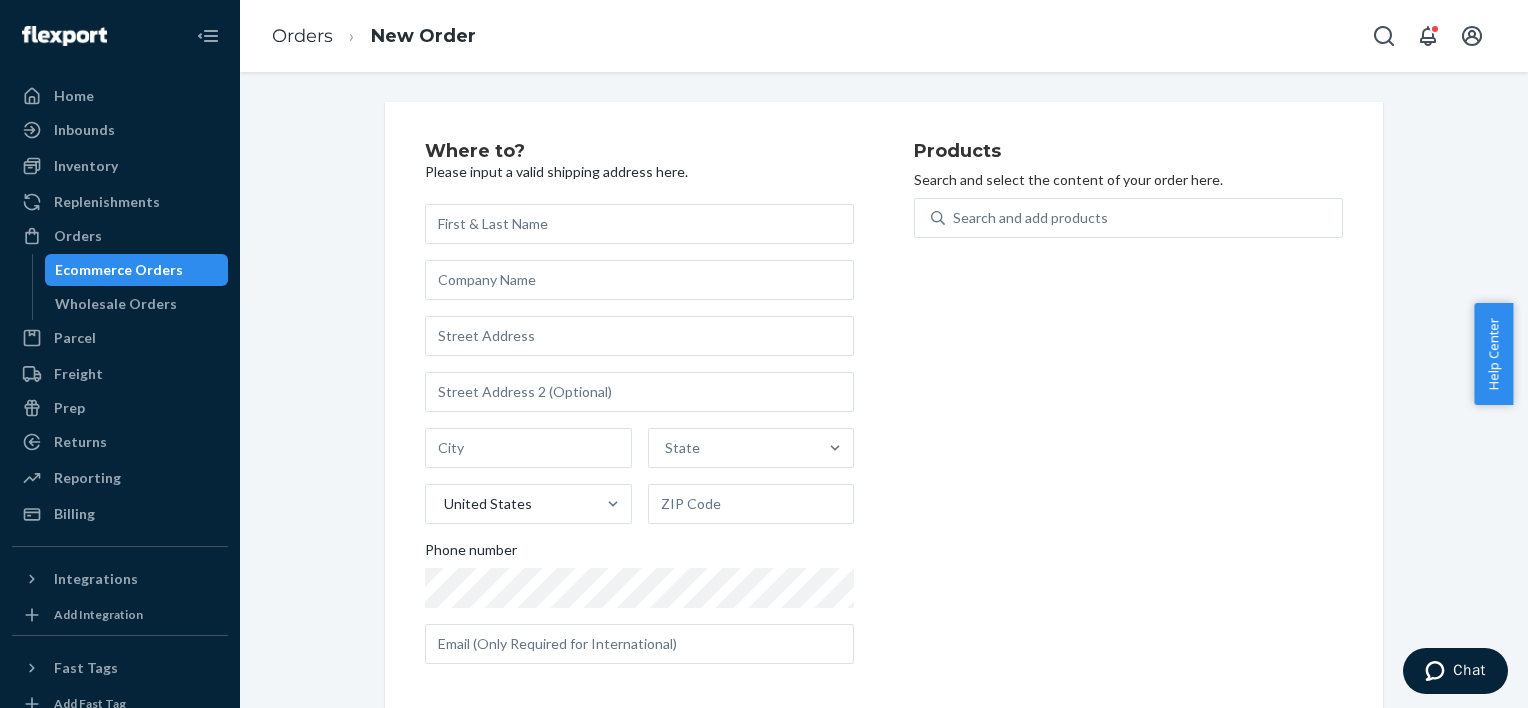 click at bounding box center [639, 224] 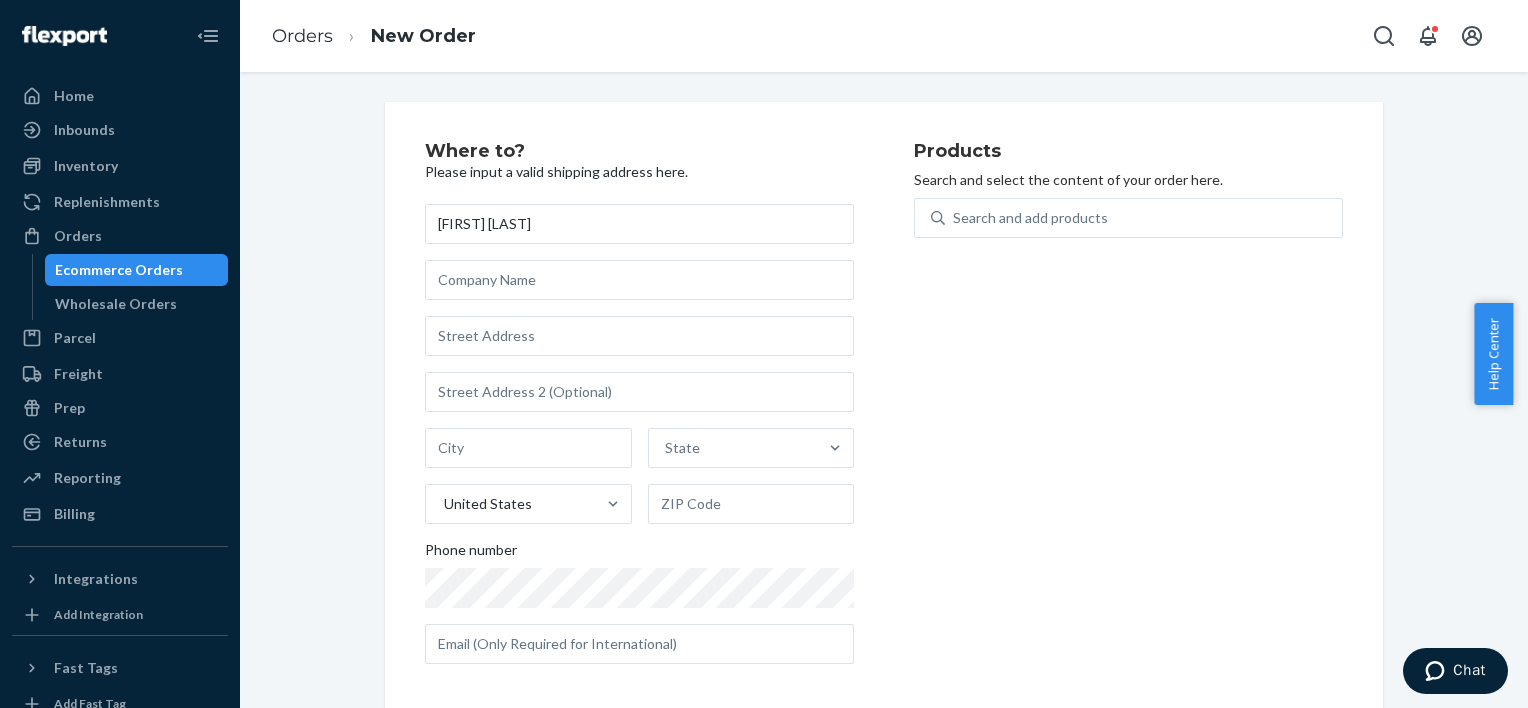 type on "[FIRST] [LAST]" 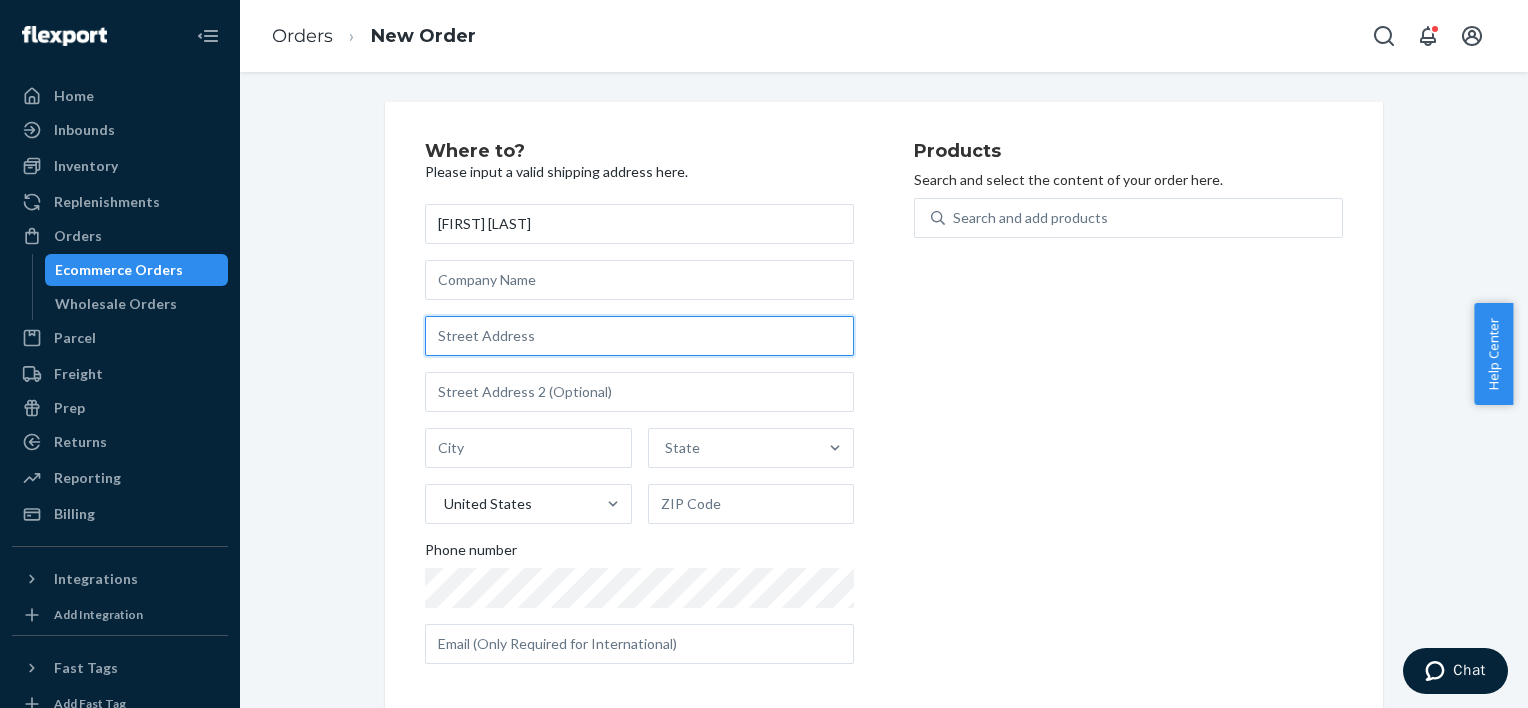 click at bounding box center (639, 336) 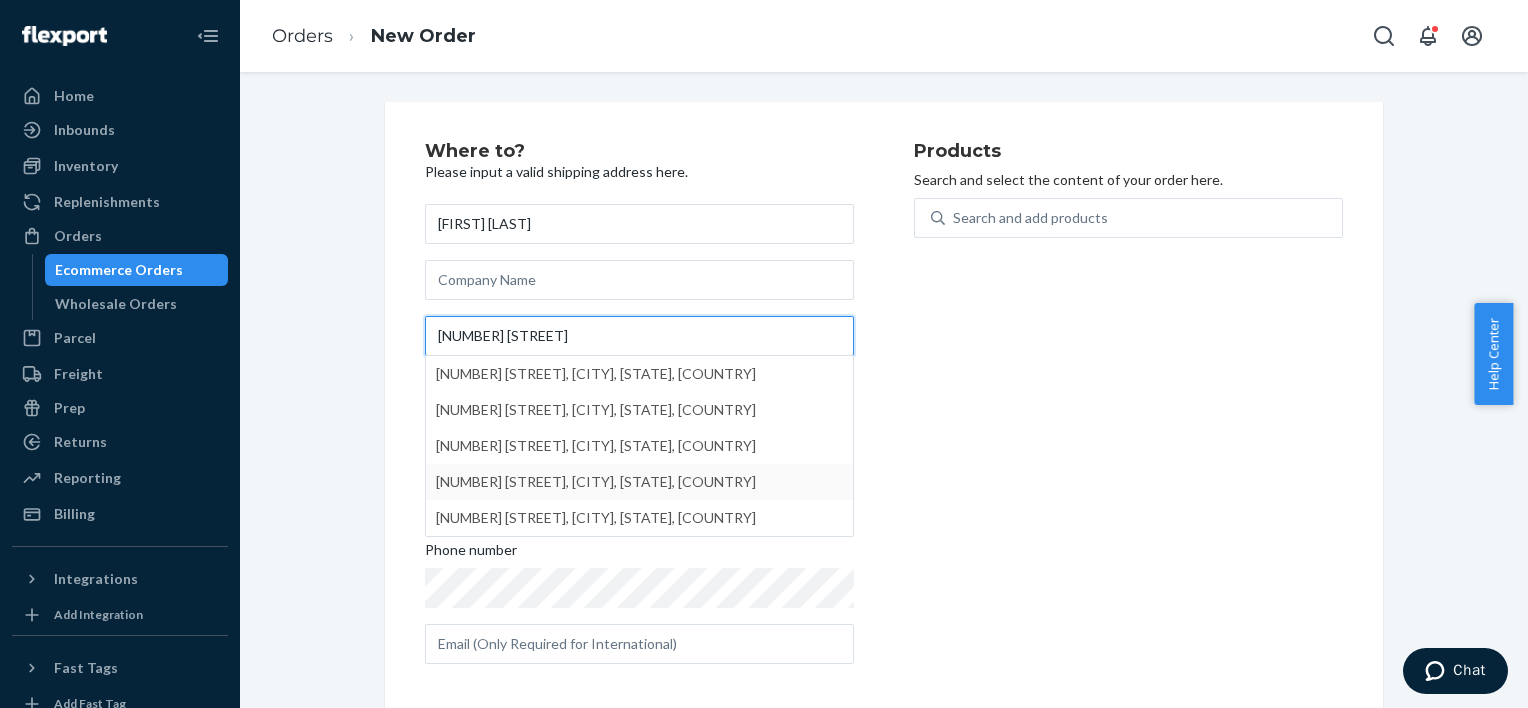 type on "[NUMBER] [STREET]" 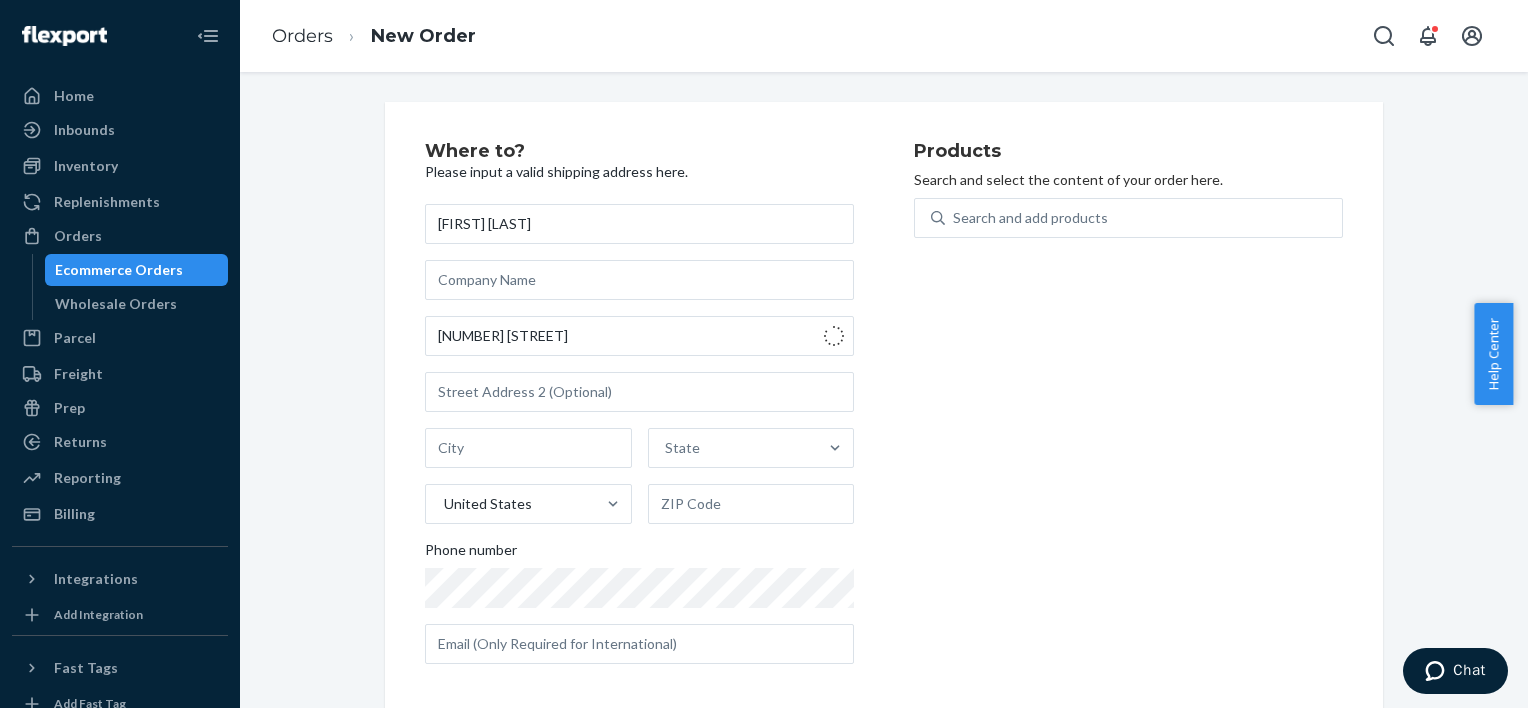 type on "[CITY]" 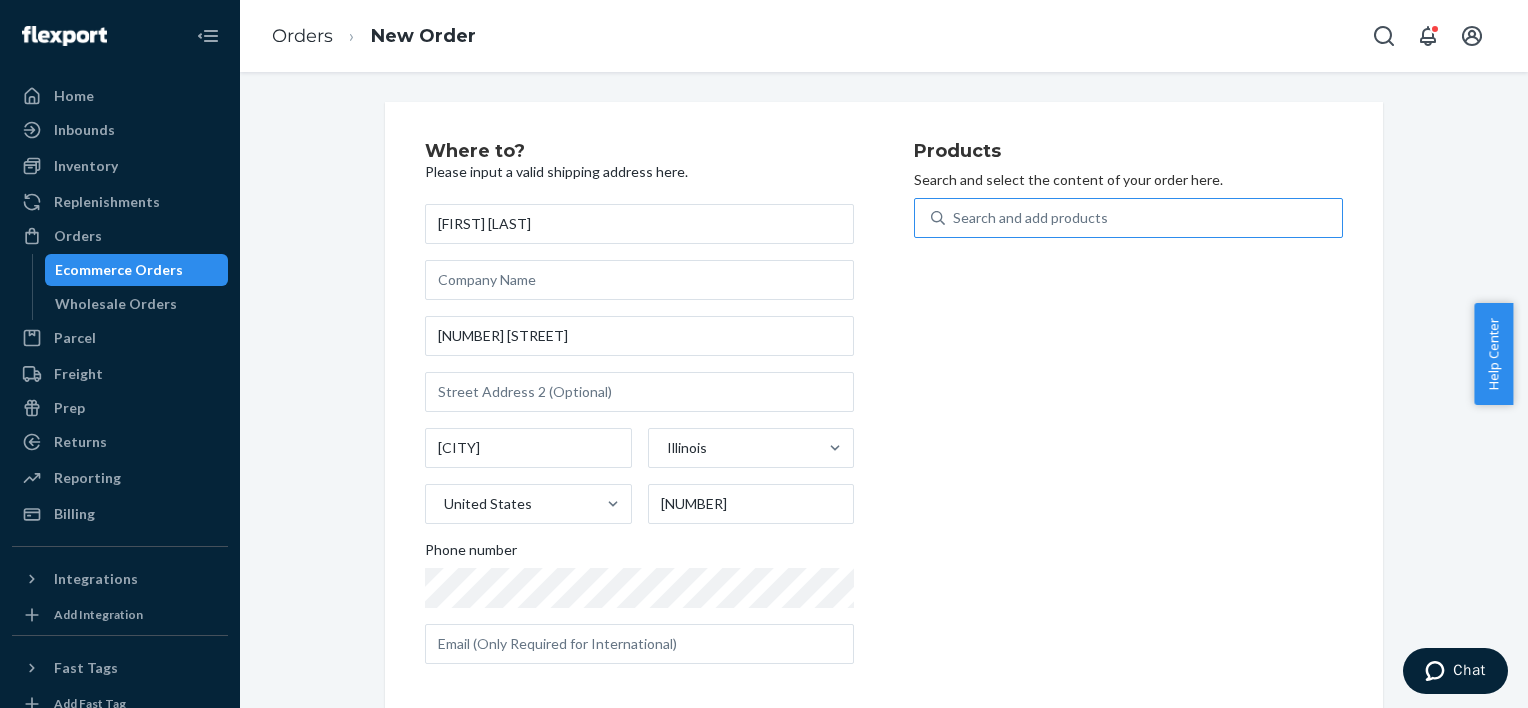 click on "Search and add products" at bounding box center (1030, 218) 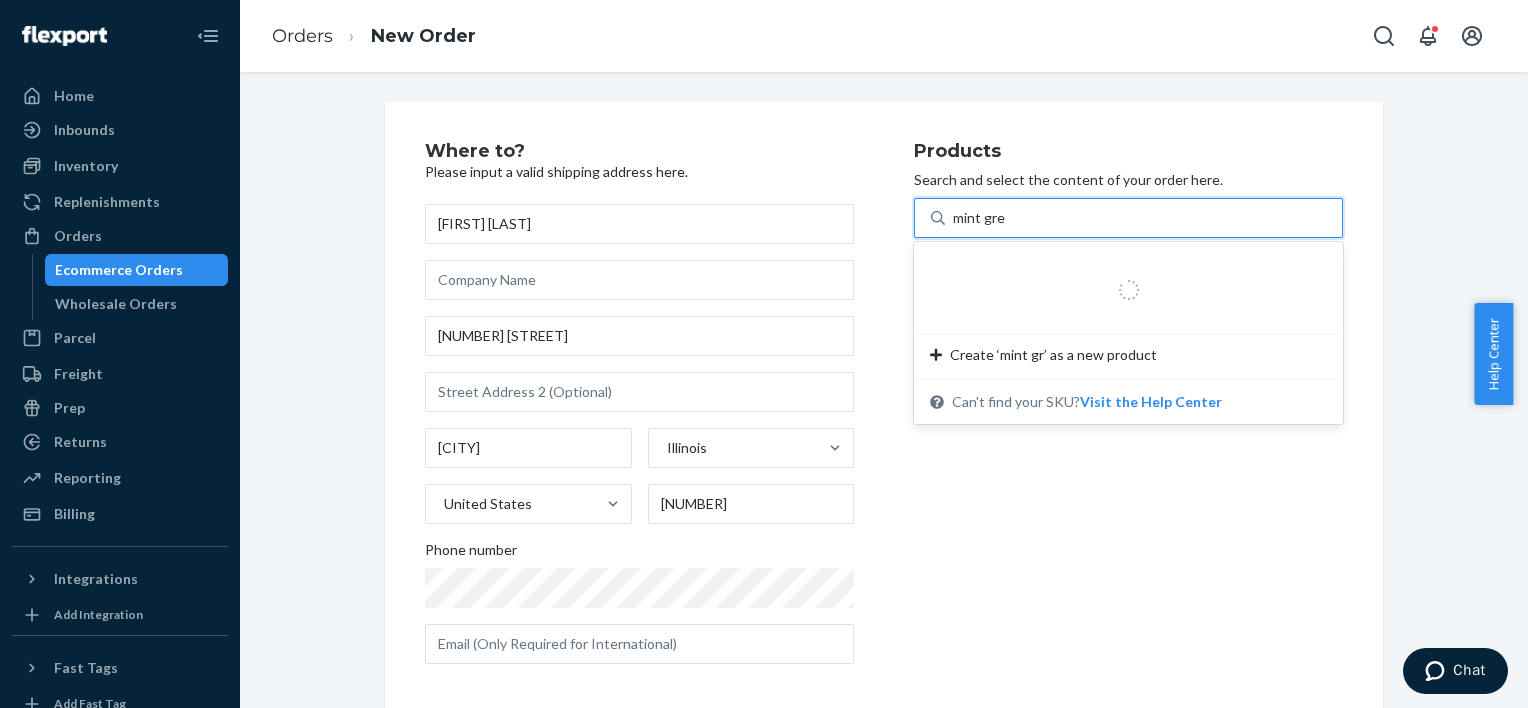 type on "mint grey" 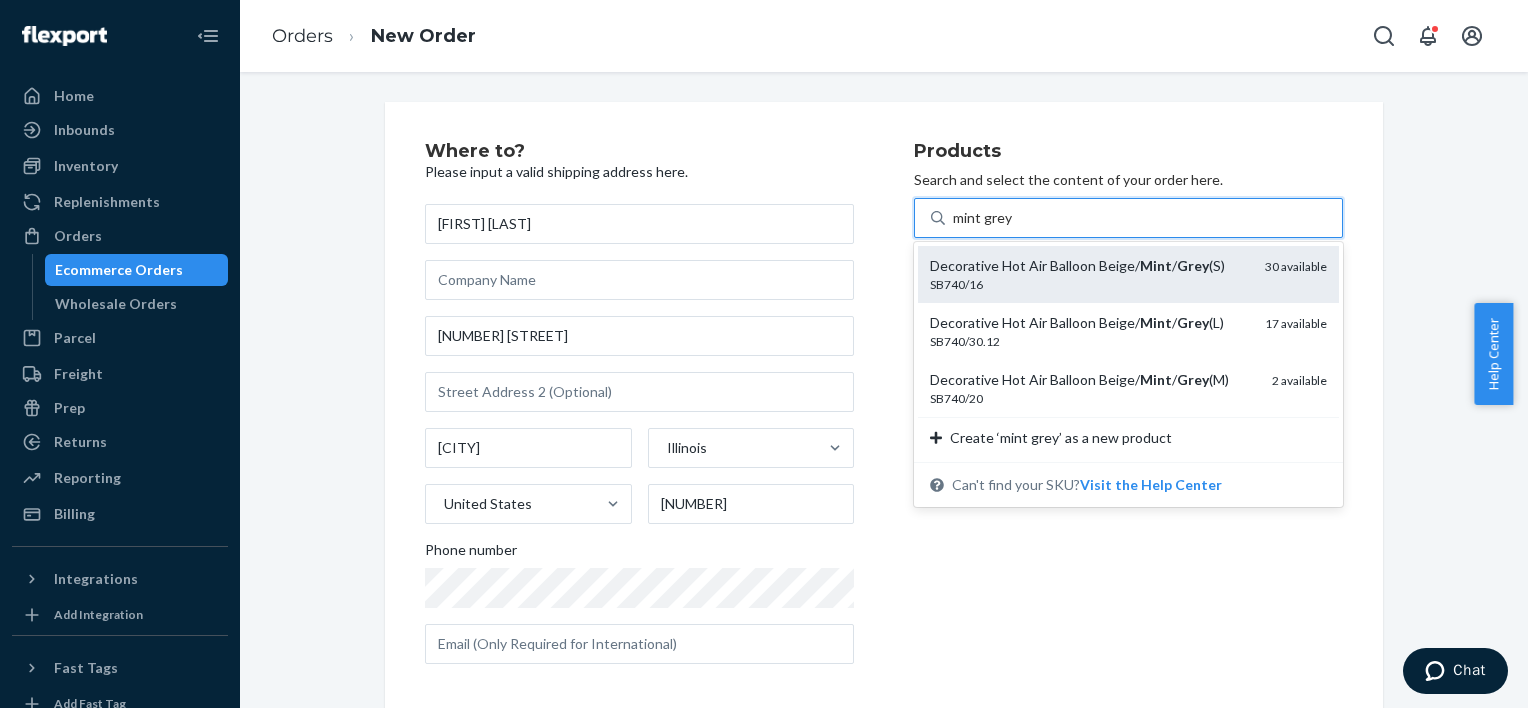 click on "Decorative Hot Air Balloon Beige/ Mint / Grey  (S) [PRODUCT_CODE] 30 available" at bounding box center (1128, 274) 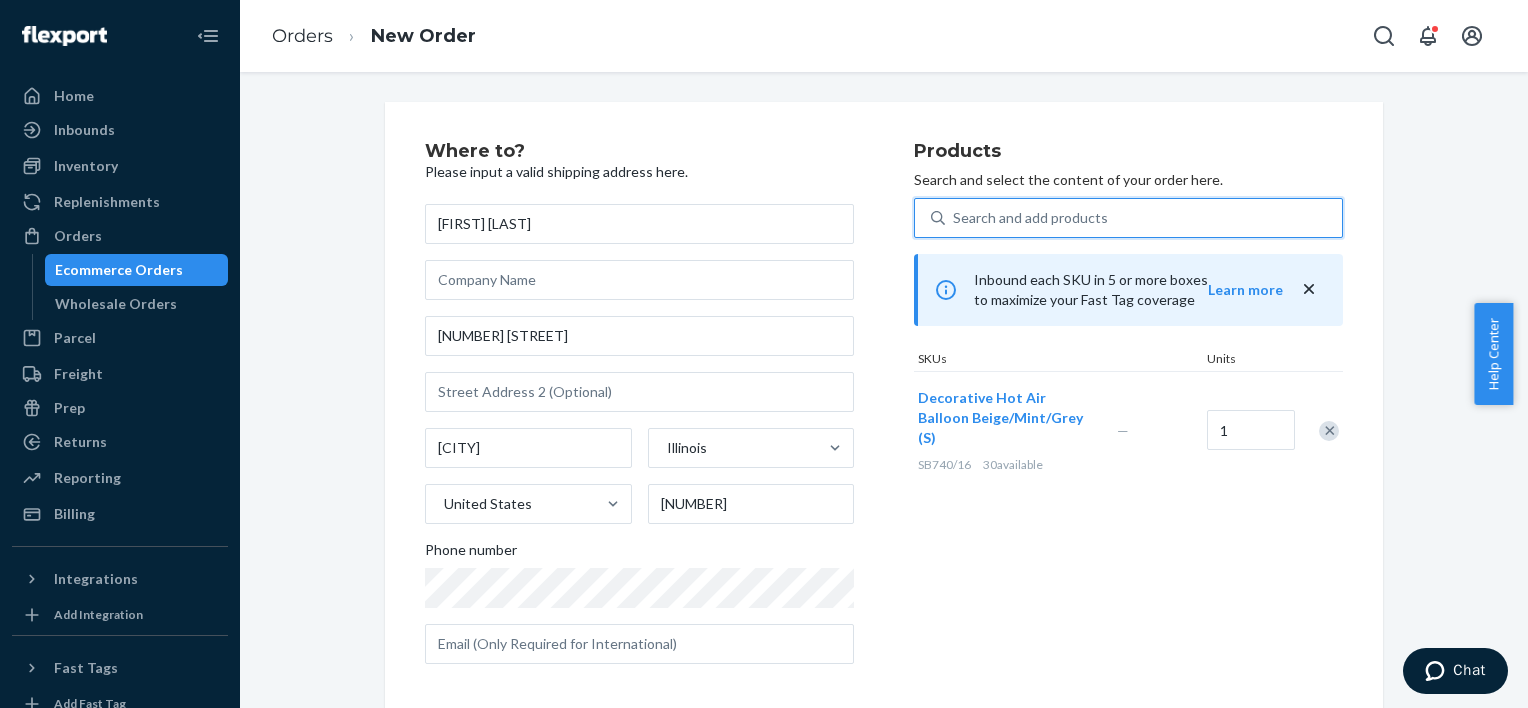 click on "Search and add products" at bounding box center (1030, 218) 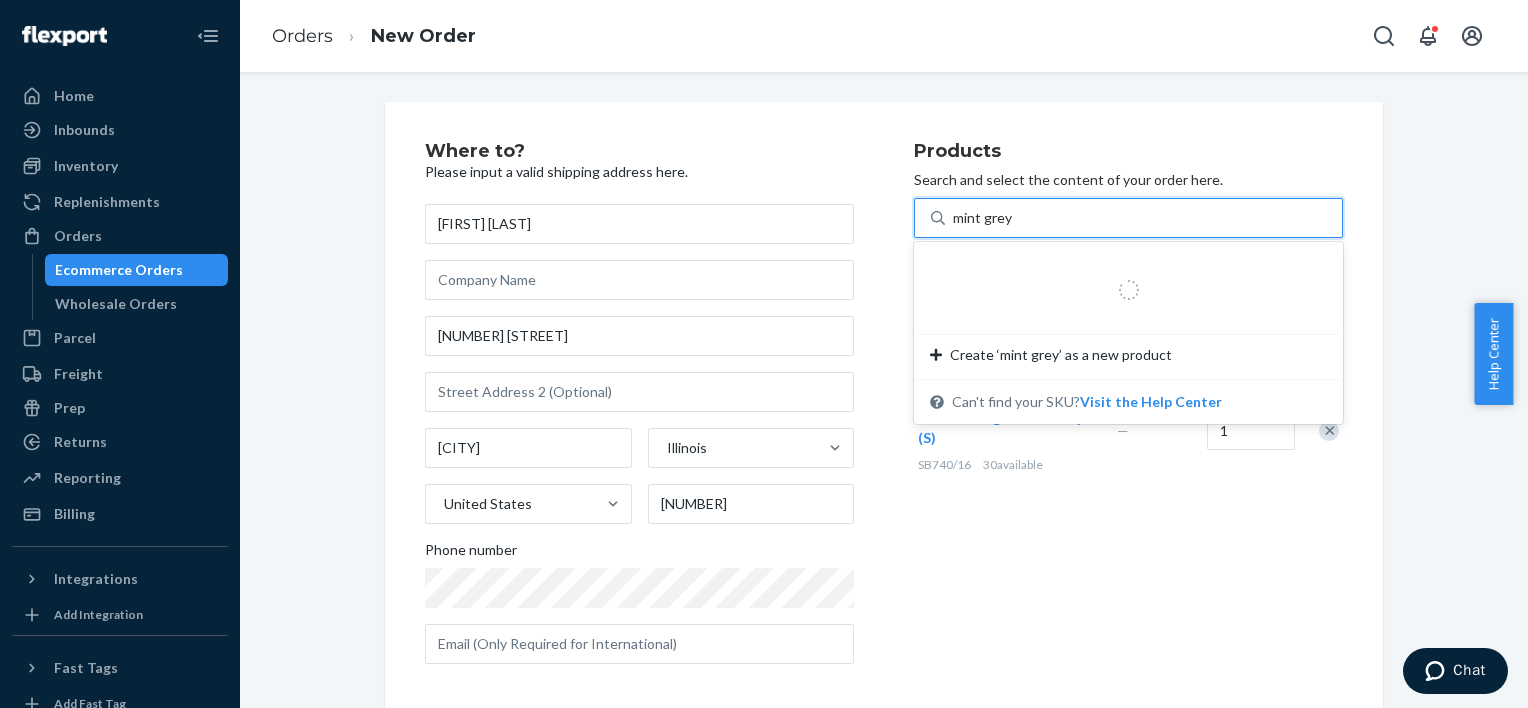 type on "mint grey" 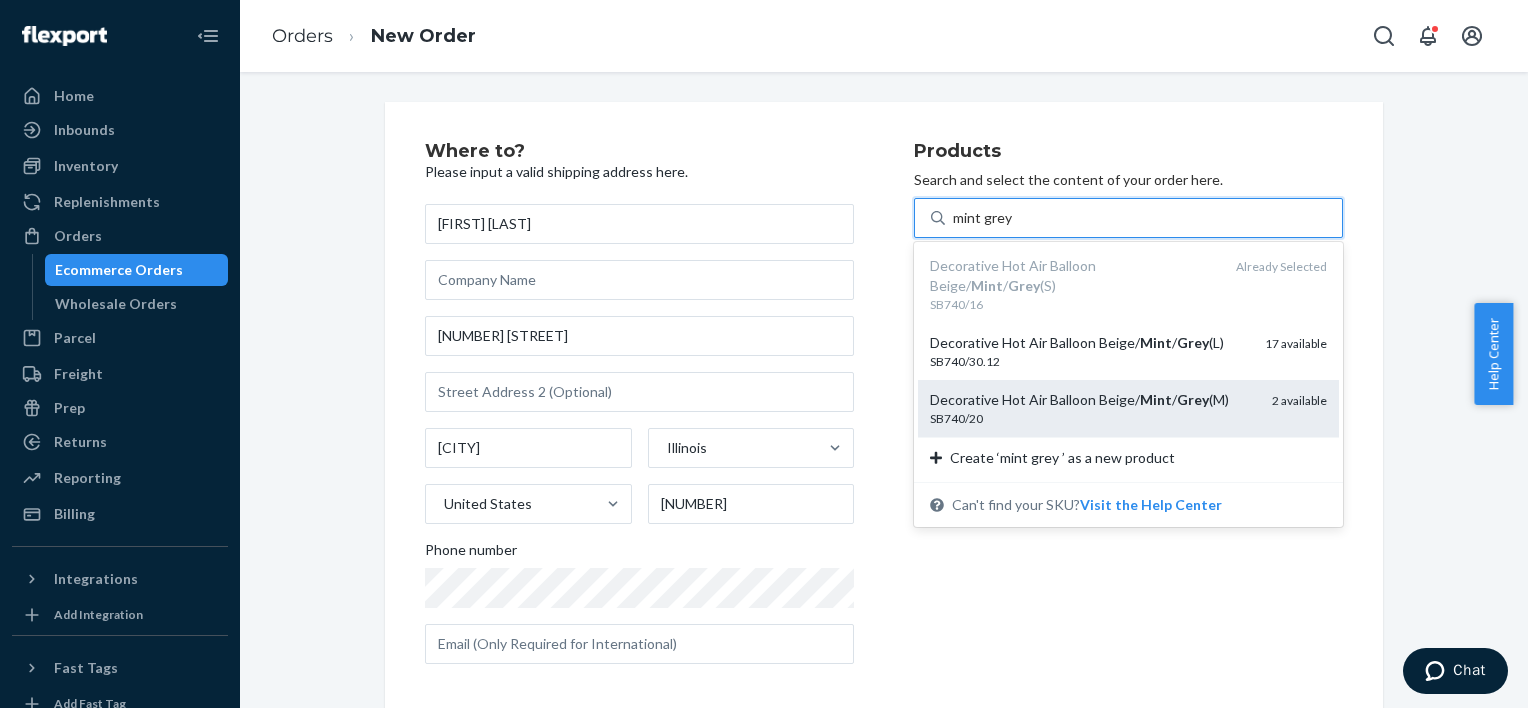 click on "Decorative Hot Air Balloon Beige/ Mint / Grey  (M)" at bounding box center [1093, 400] 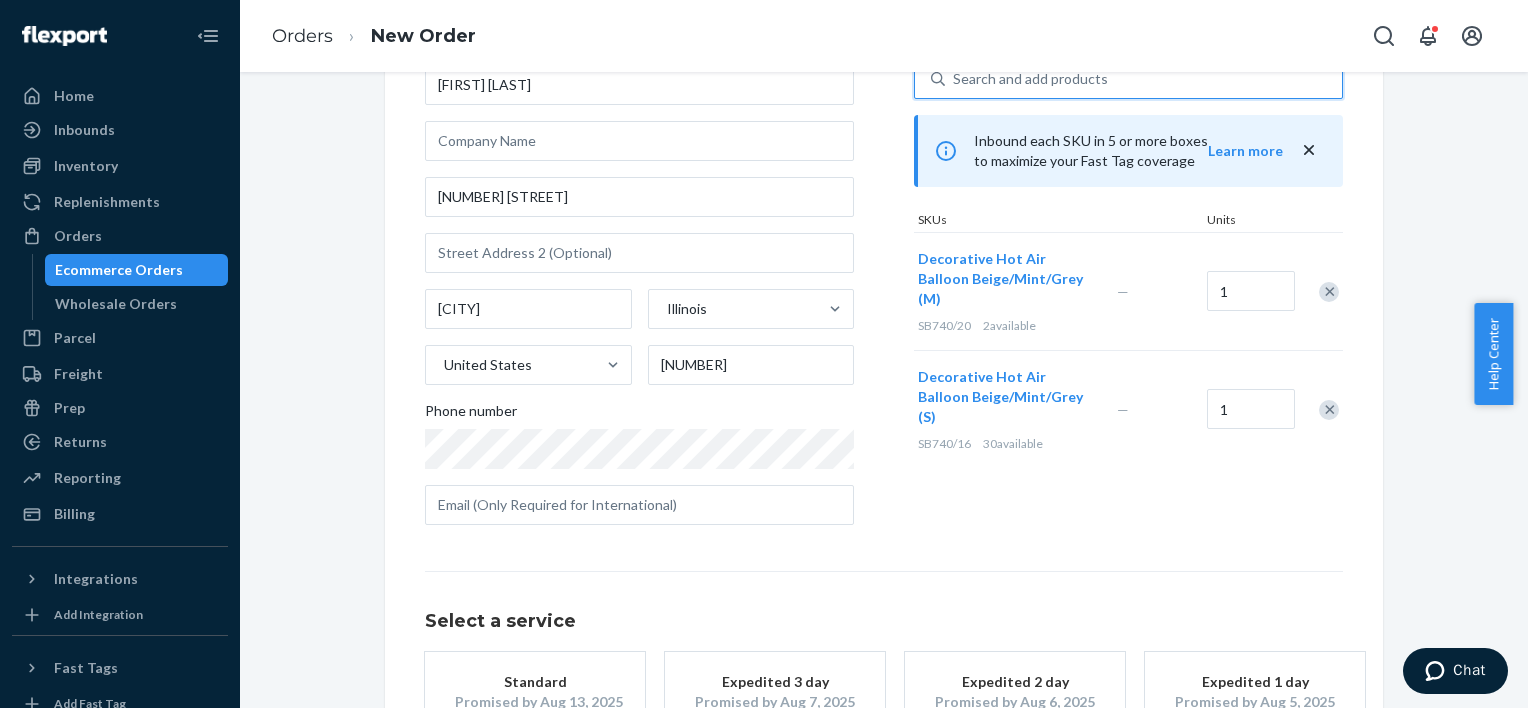 scroll, scrollTop: 302, scrollLeft: 0, axis: vertical 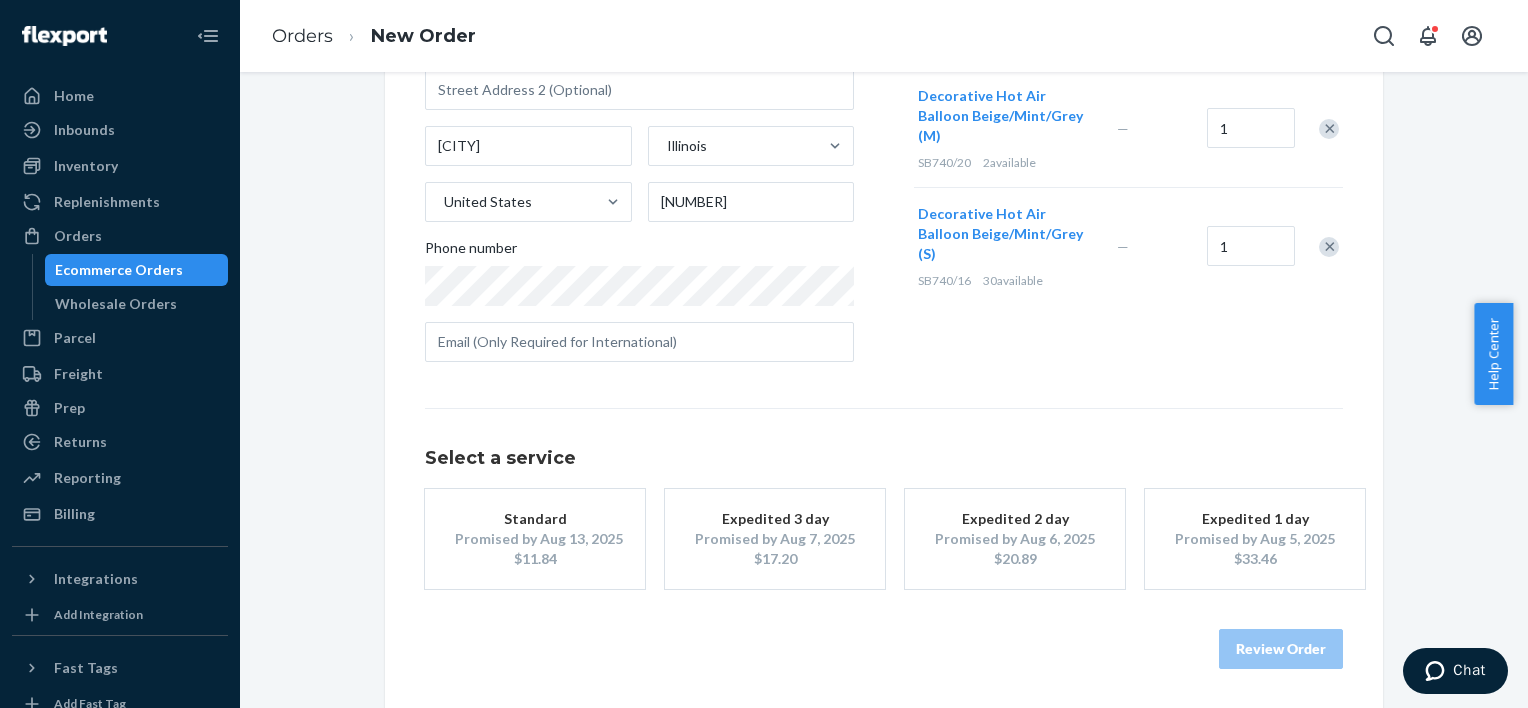 click on "$11.84" at bounding box center (535, 559) 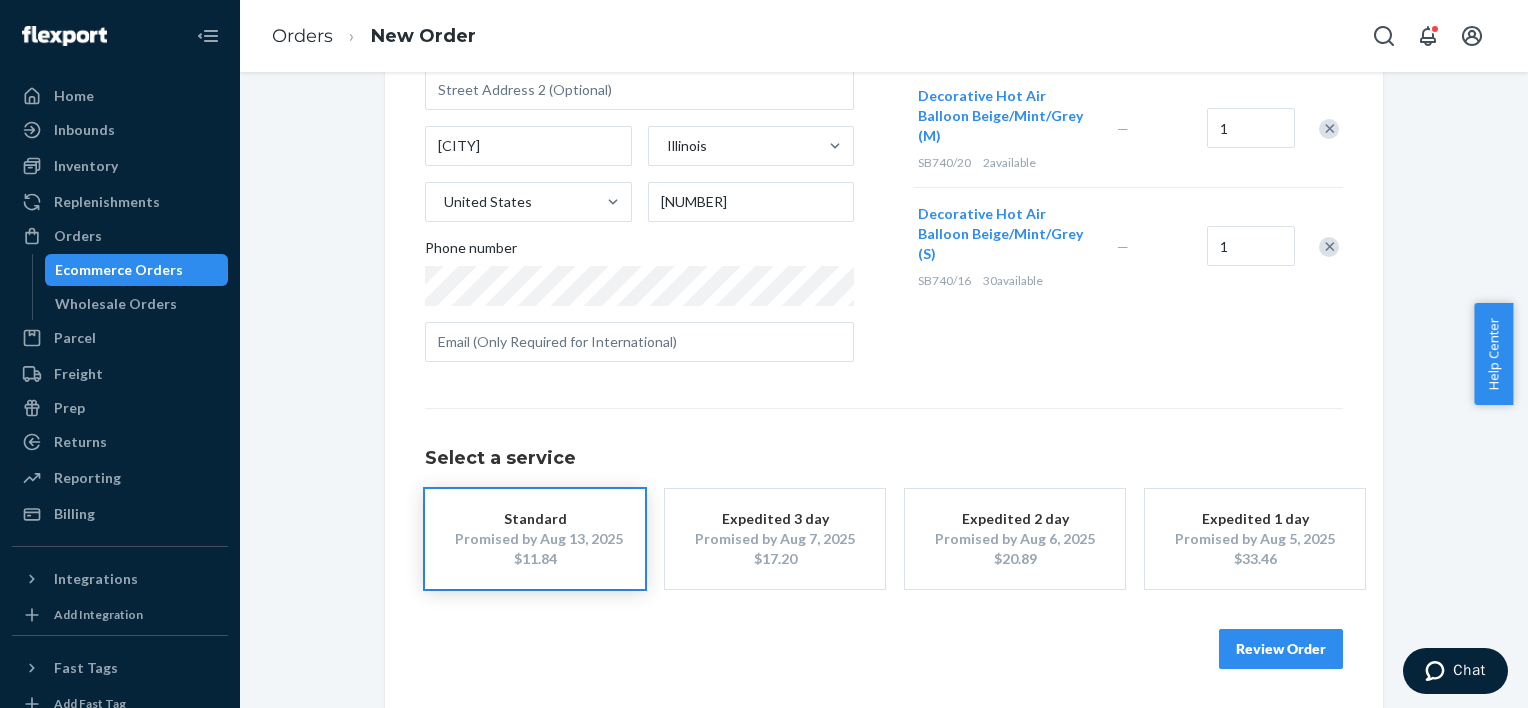 click on "Review Order" at bounding box center (1281, 649) 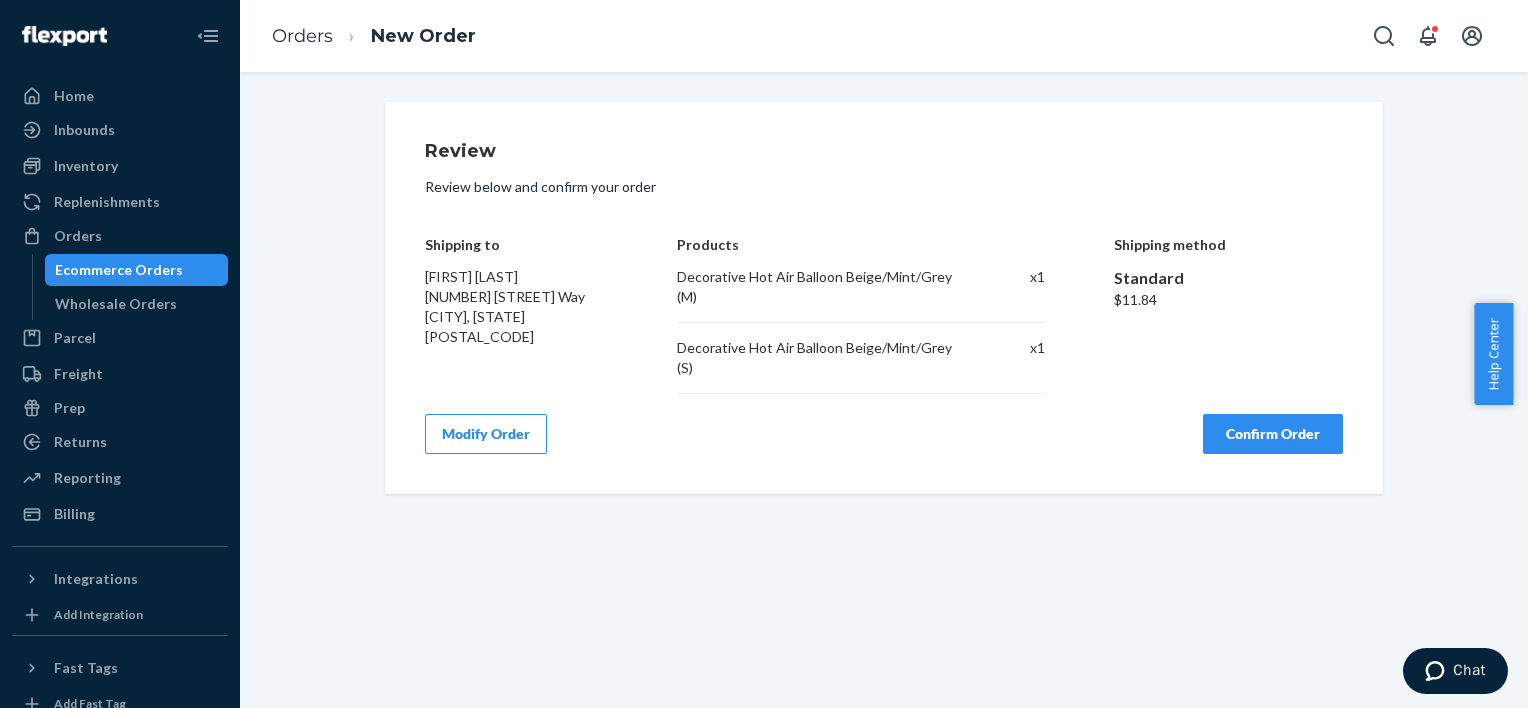 scroll, scrollTop: 0, scrollLeft: 0, axis: both 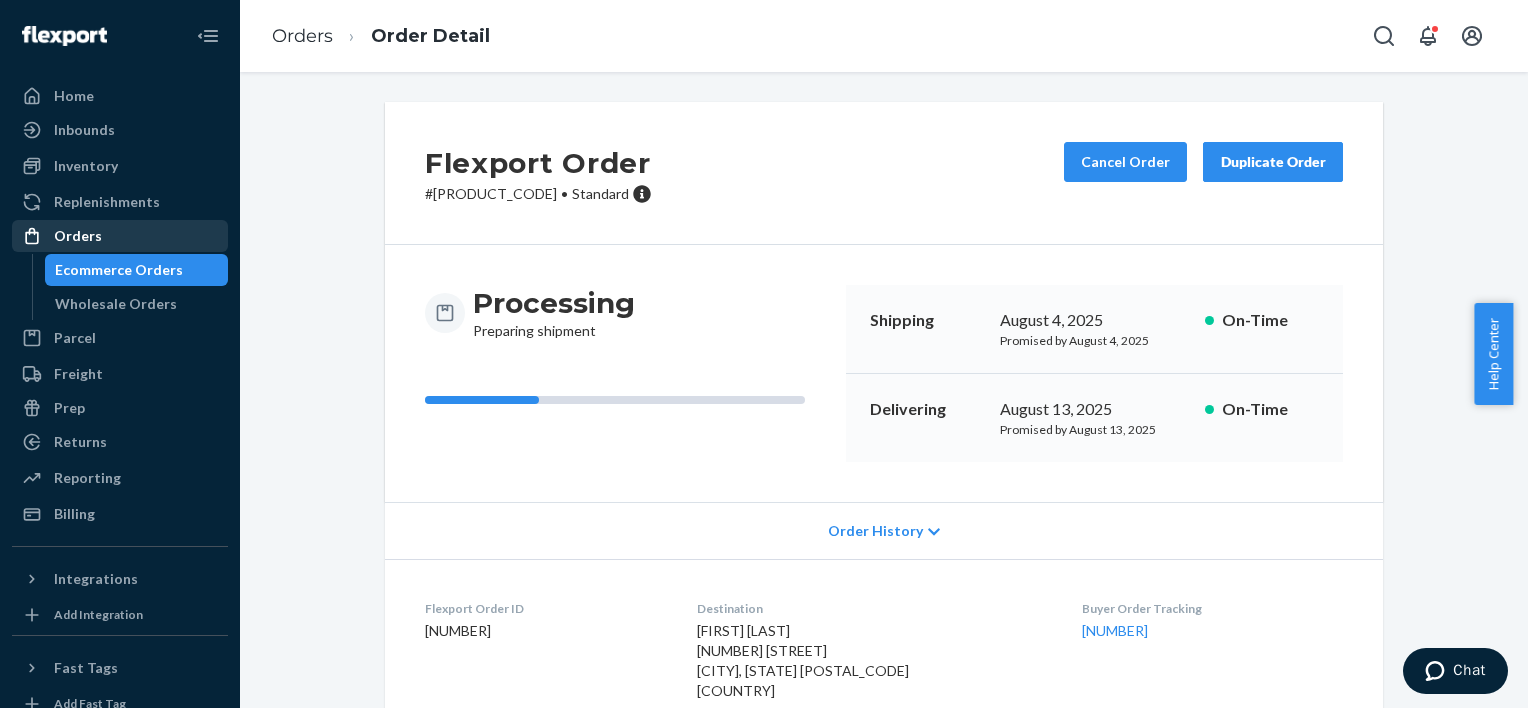 click on "Orders" at bounding box center (78, 236) 